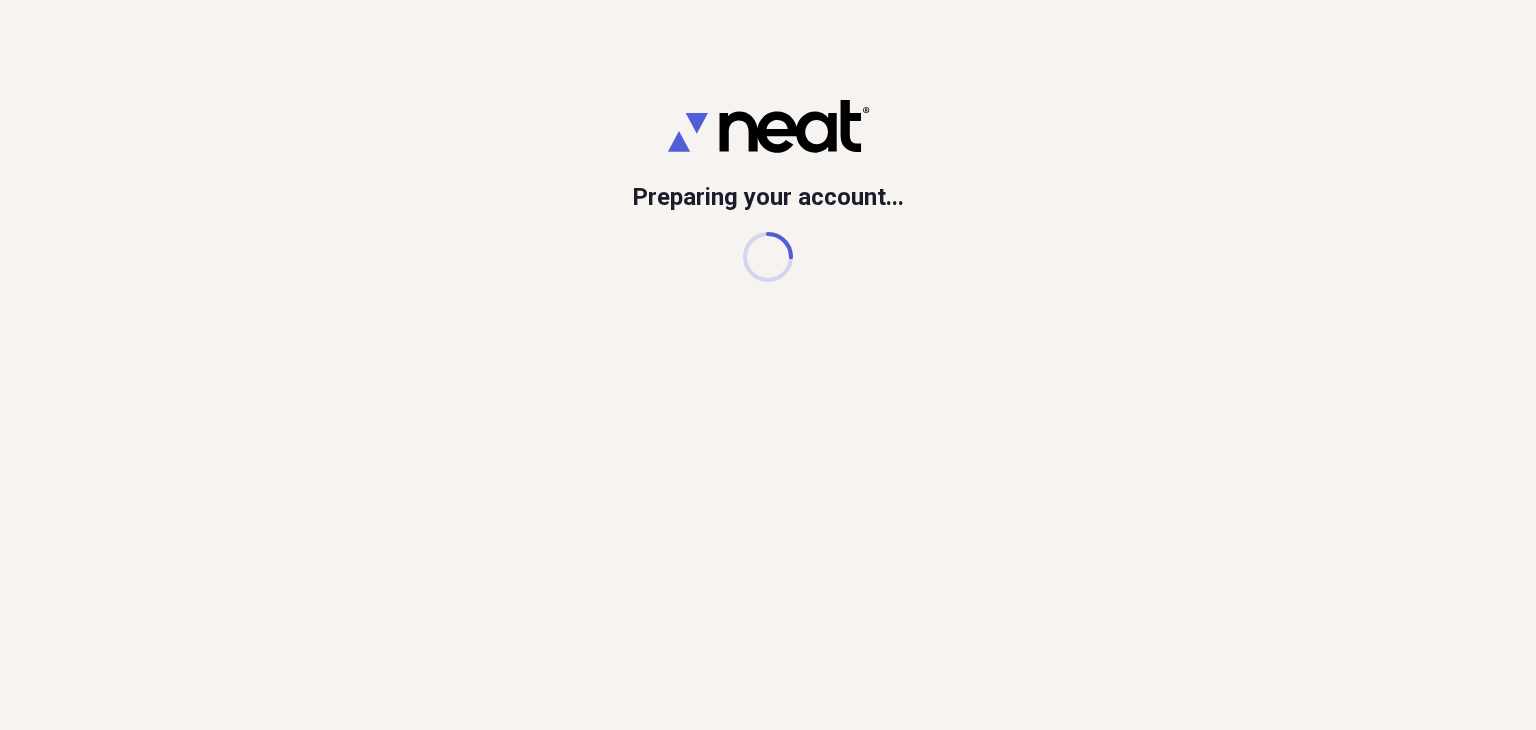 scroll, scrollTop: 0, scrollLeft: 0, axis: both 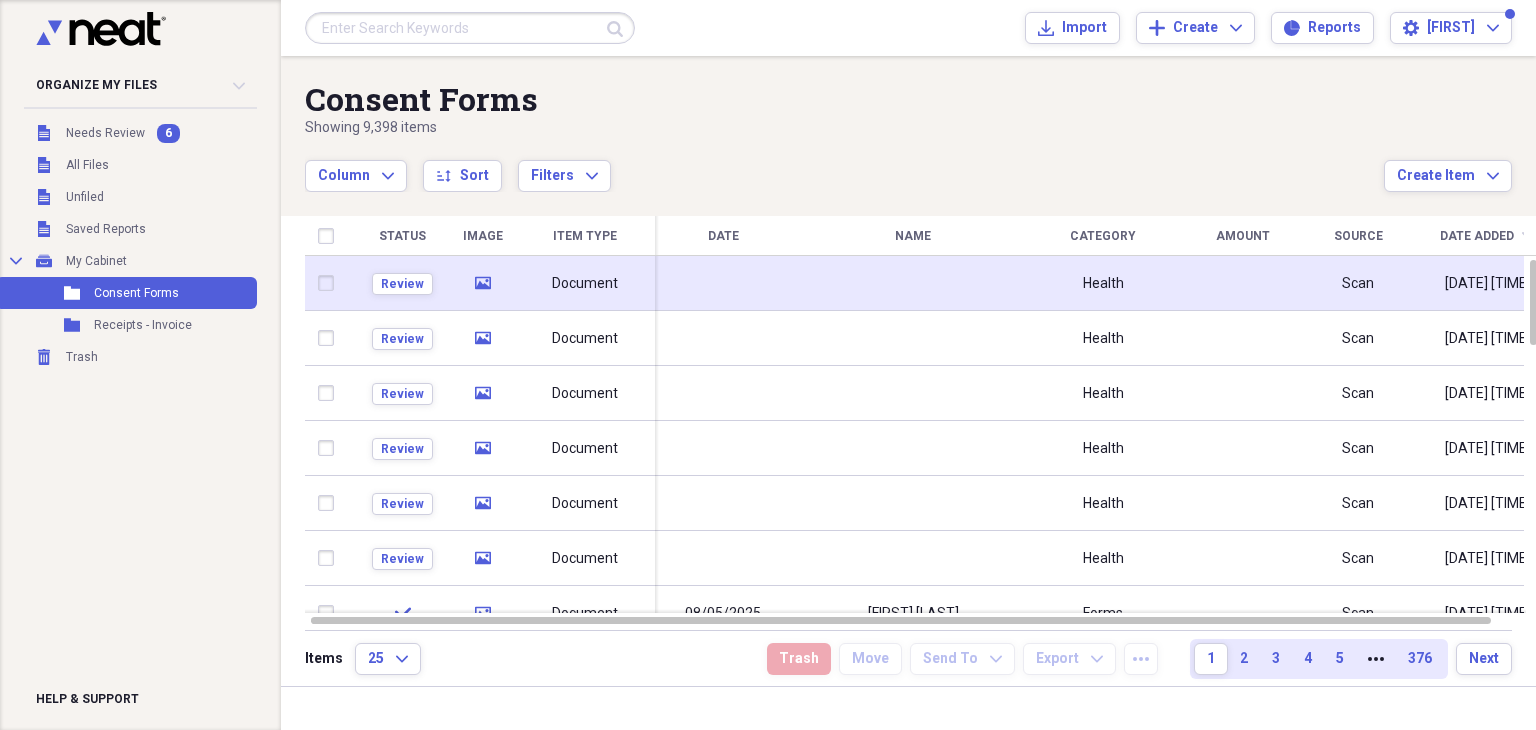 click at bounding box center [913, 283] 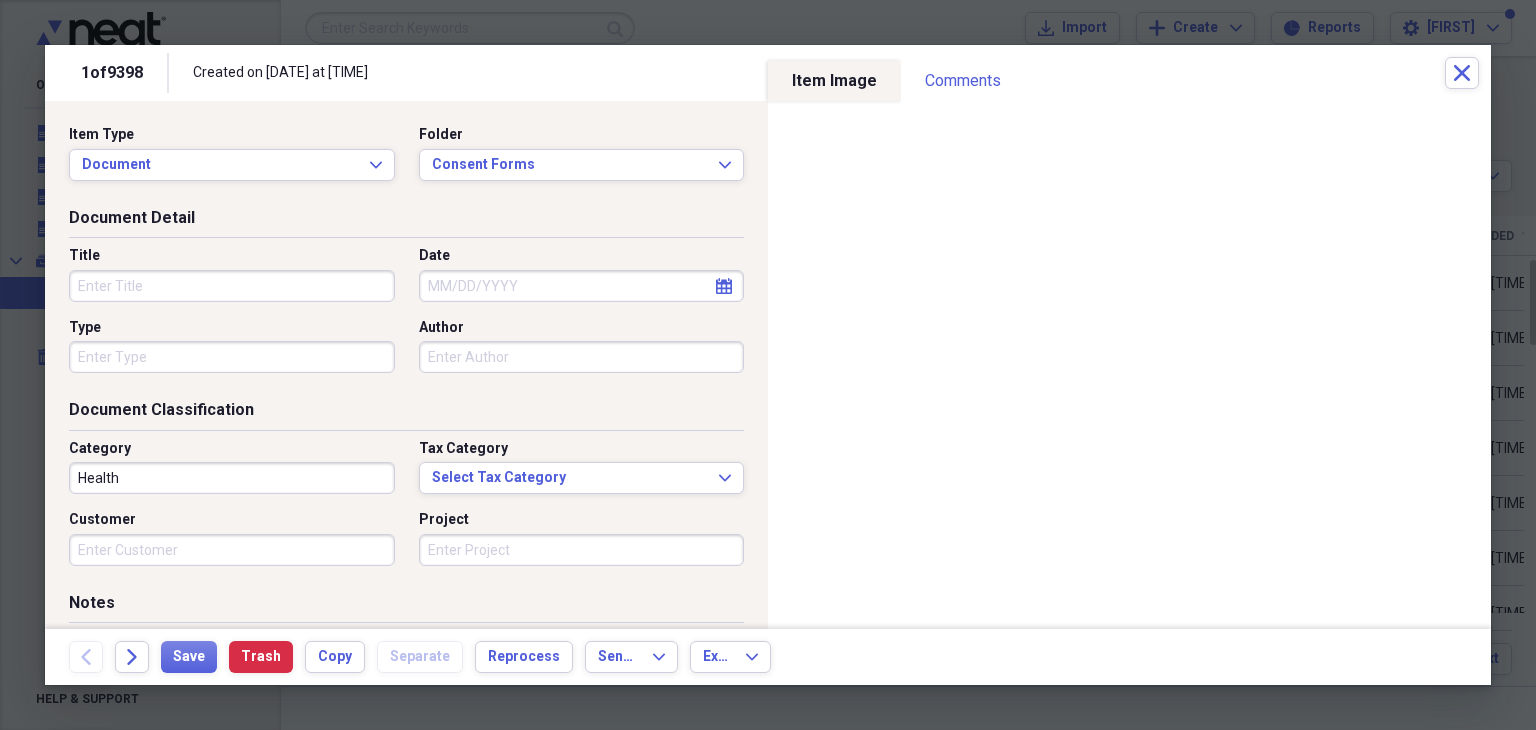 click on "Title" at bounding box center [232, 286] 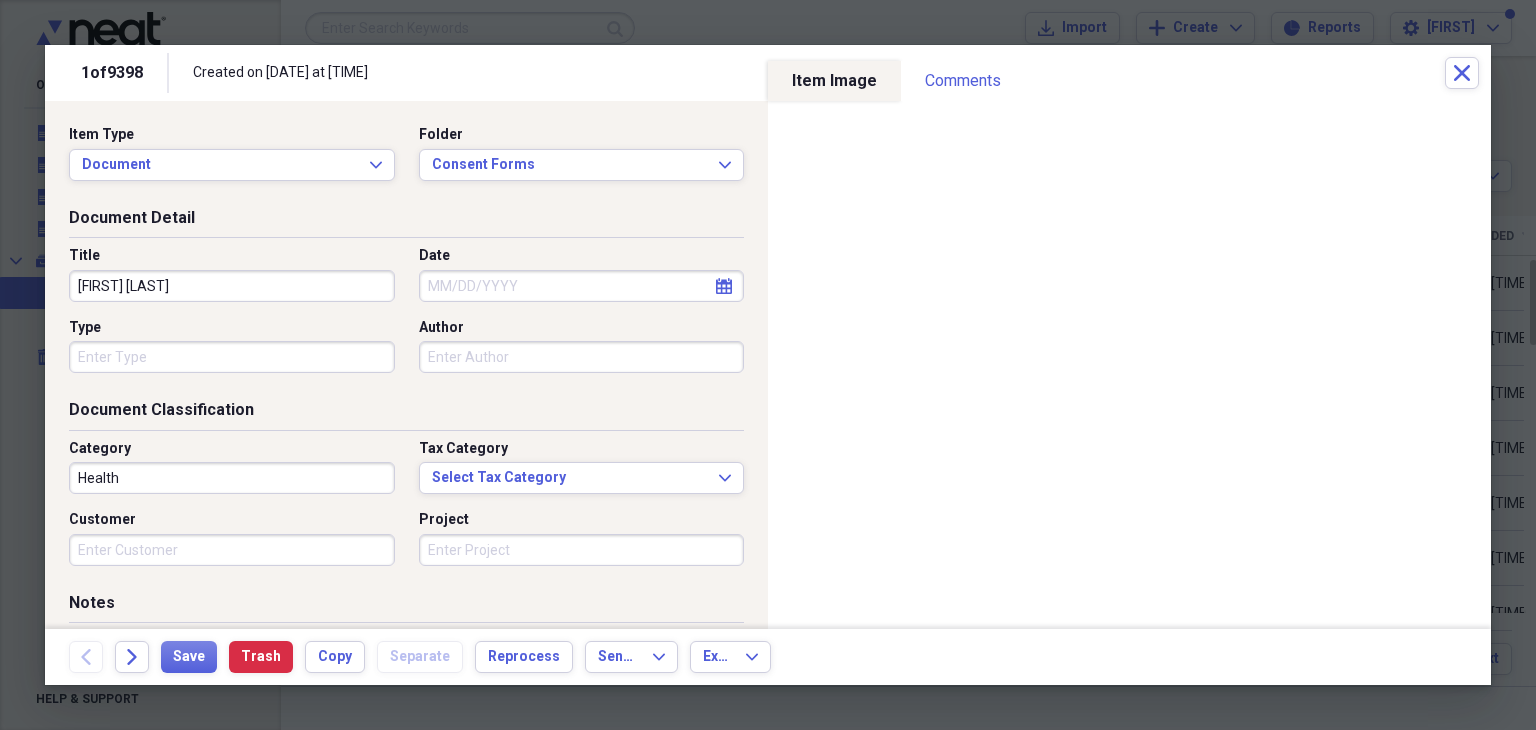 type on "[FIRST] [LAST]" 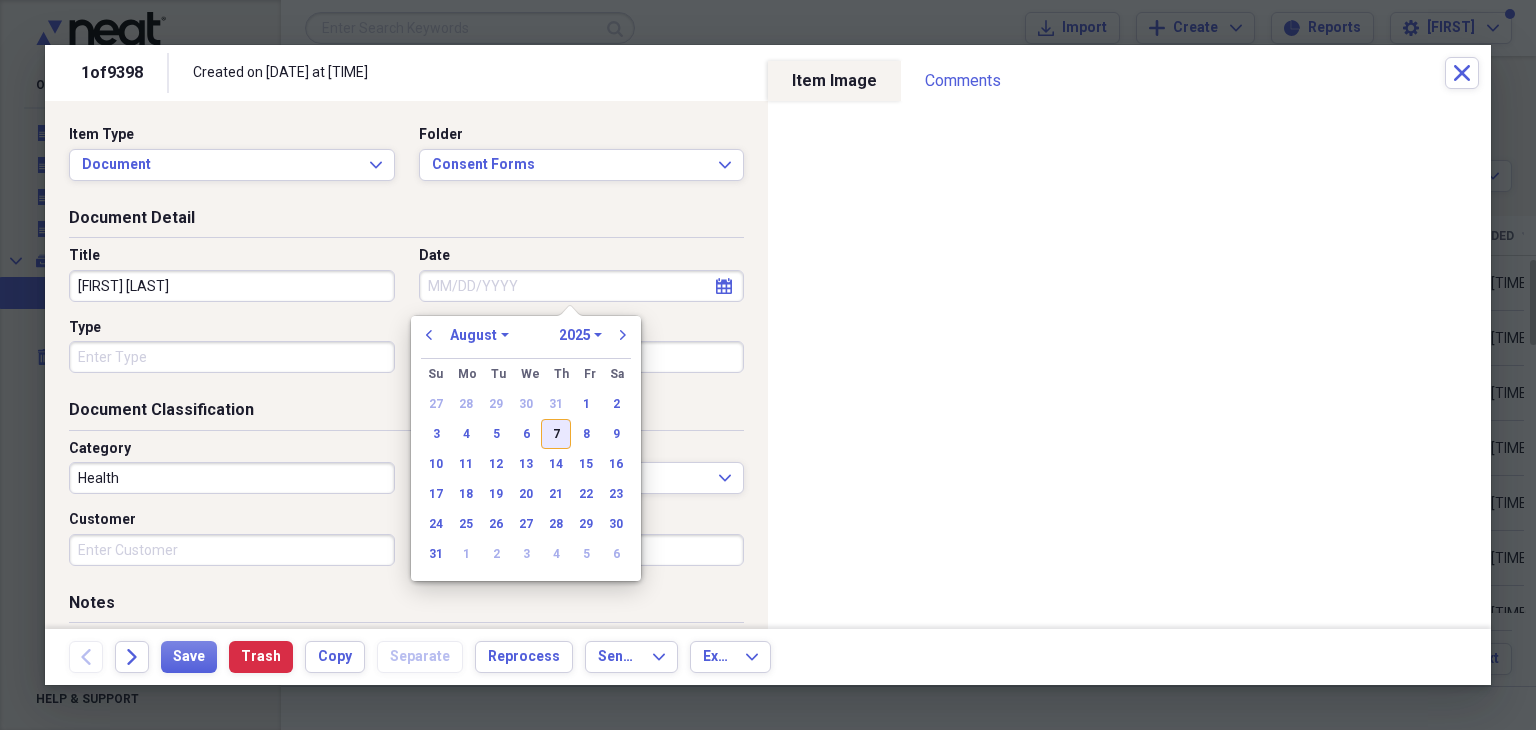 click on "7" at bounding box center [556, 434] 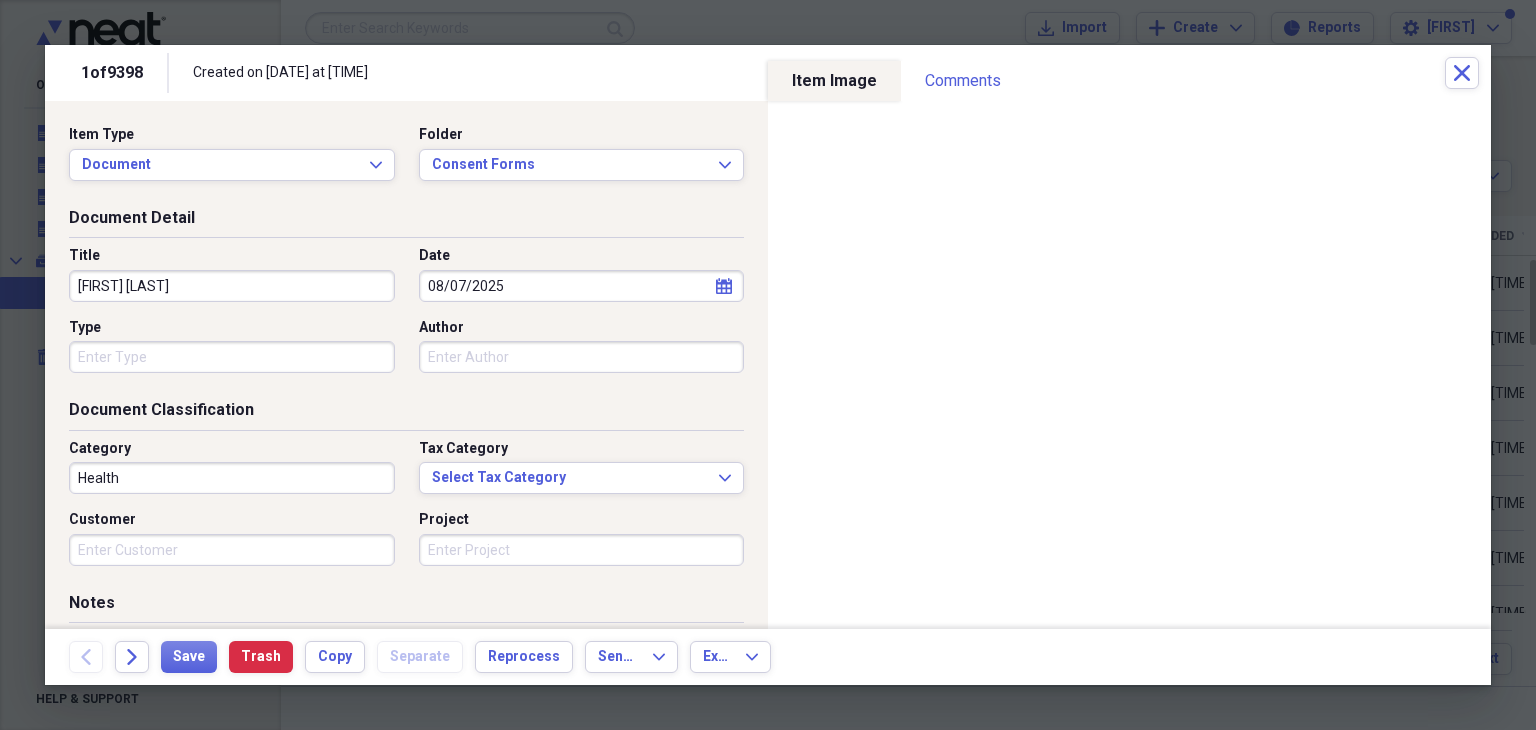 click on "Type" at bounding box center [232, 357] 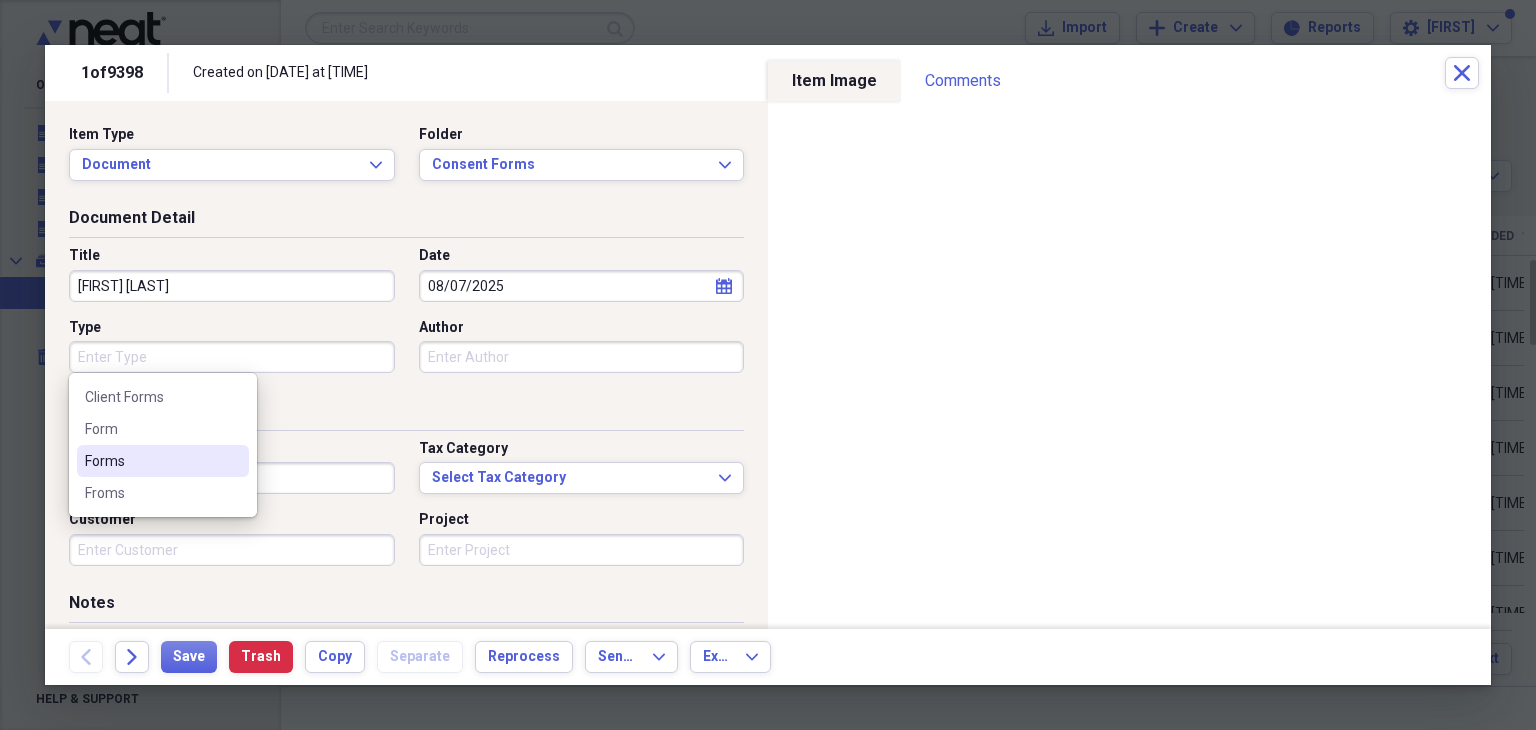 drag, startPoint x: 125, startPoint y: 443, endPoint x: 123, endPoint y: 492, distance: 49.0408 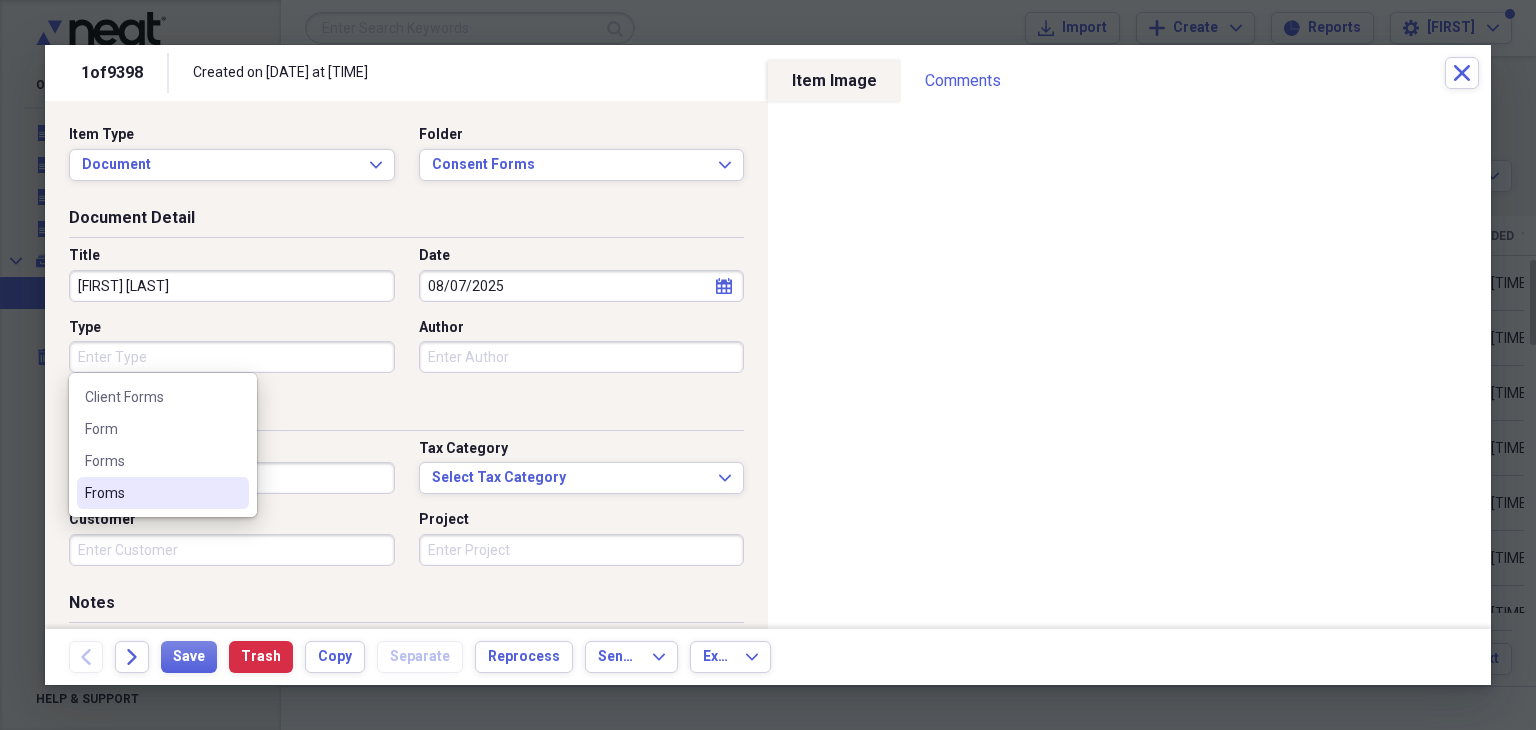 click on "Froms" at bounding box center (163, 493) 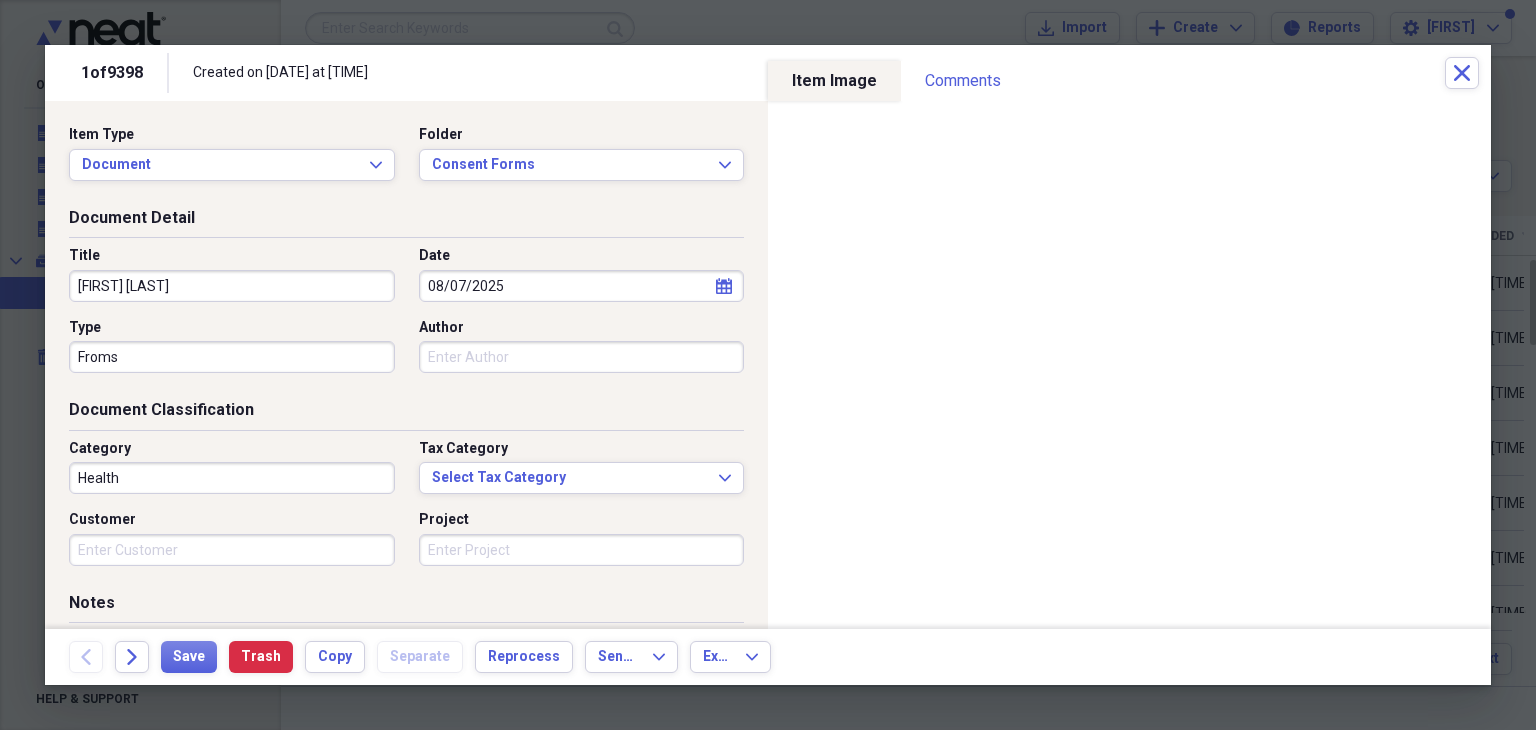 click on "Froms" at bounding box center [232, 357] 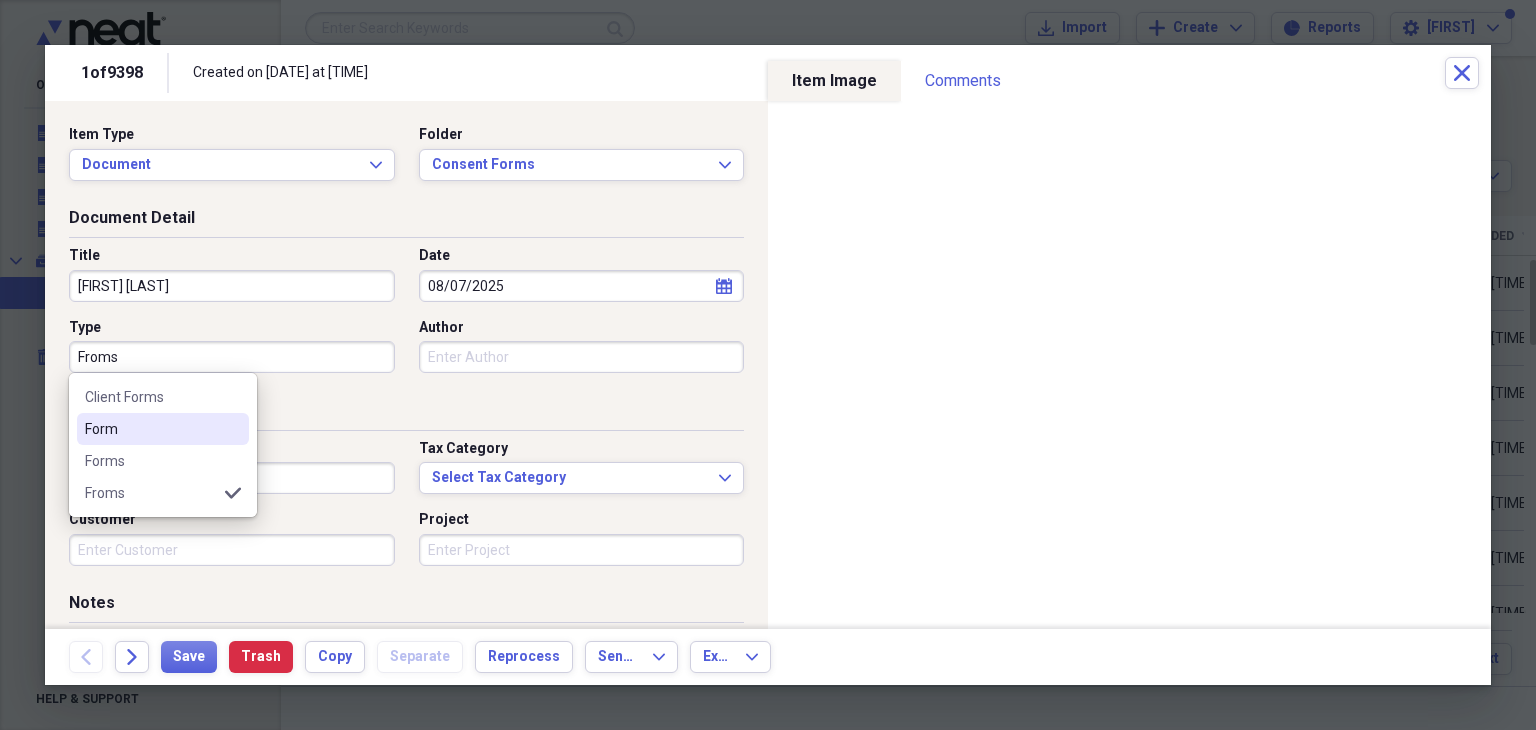 click on "Client Forms Form Forms Froms selected" at bounding box center [163, 445] 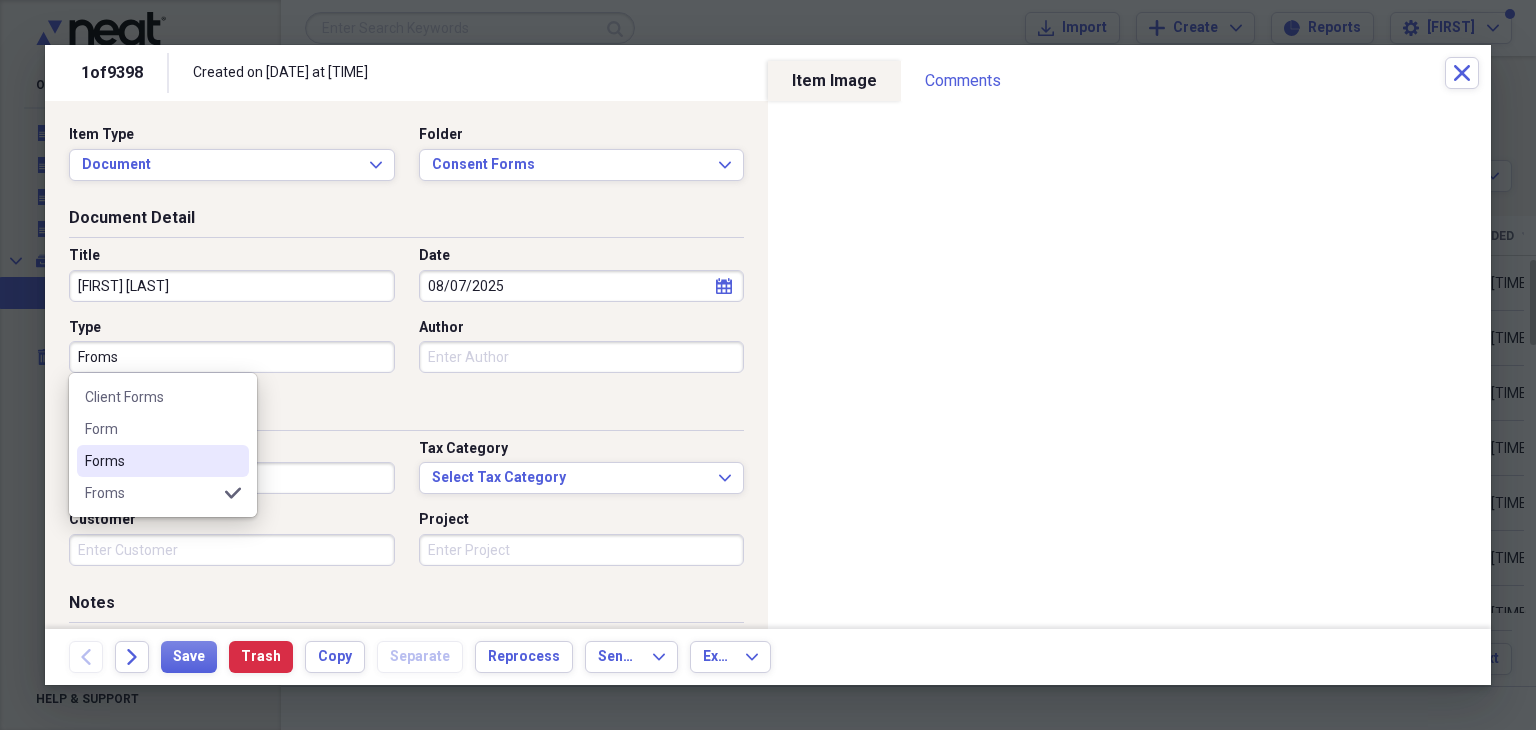 click on "Forms" at bounding box center (151, 461) 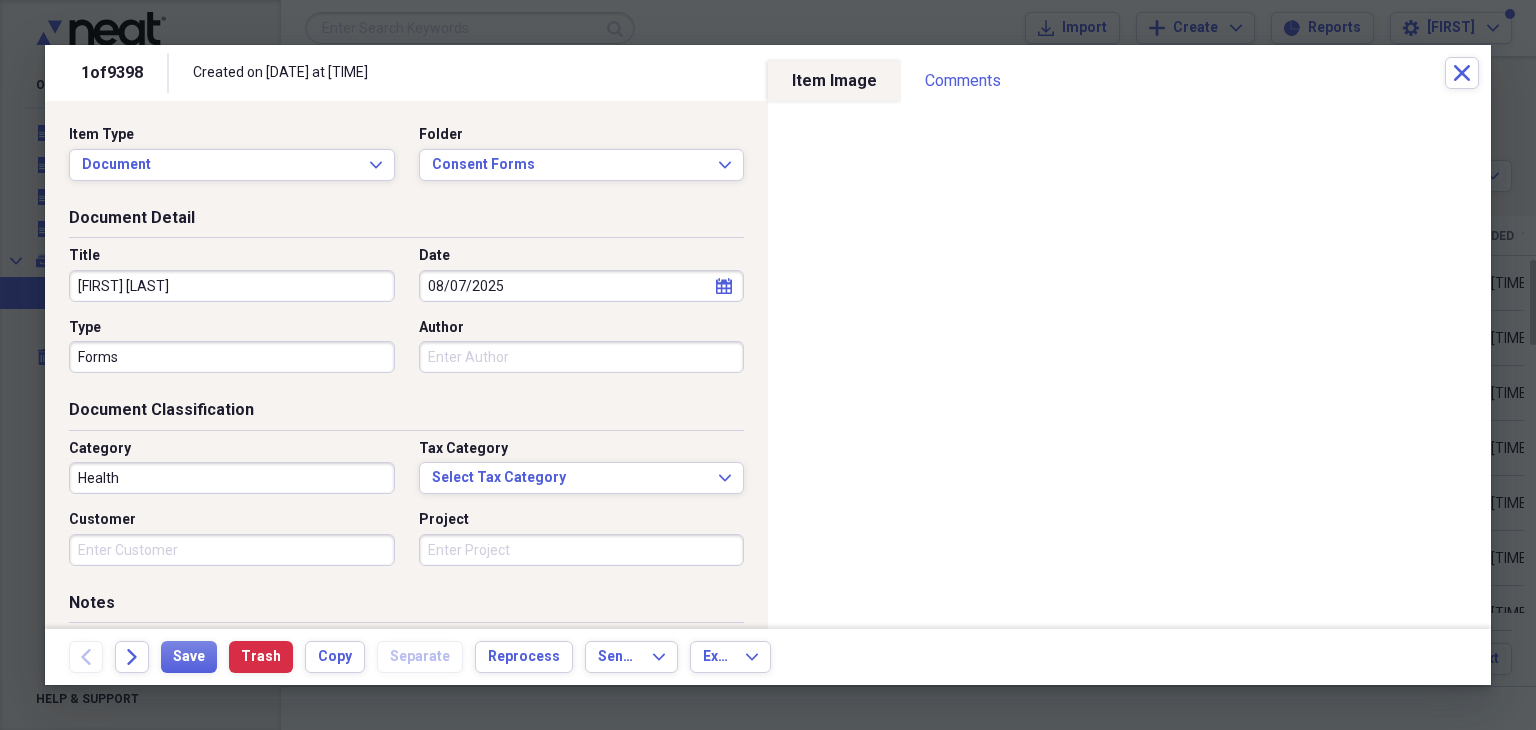 click on "Health" at bounding box center (232, 478) 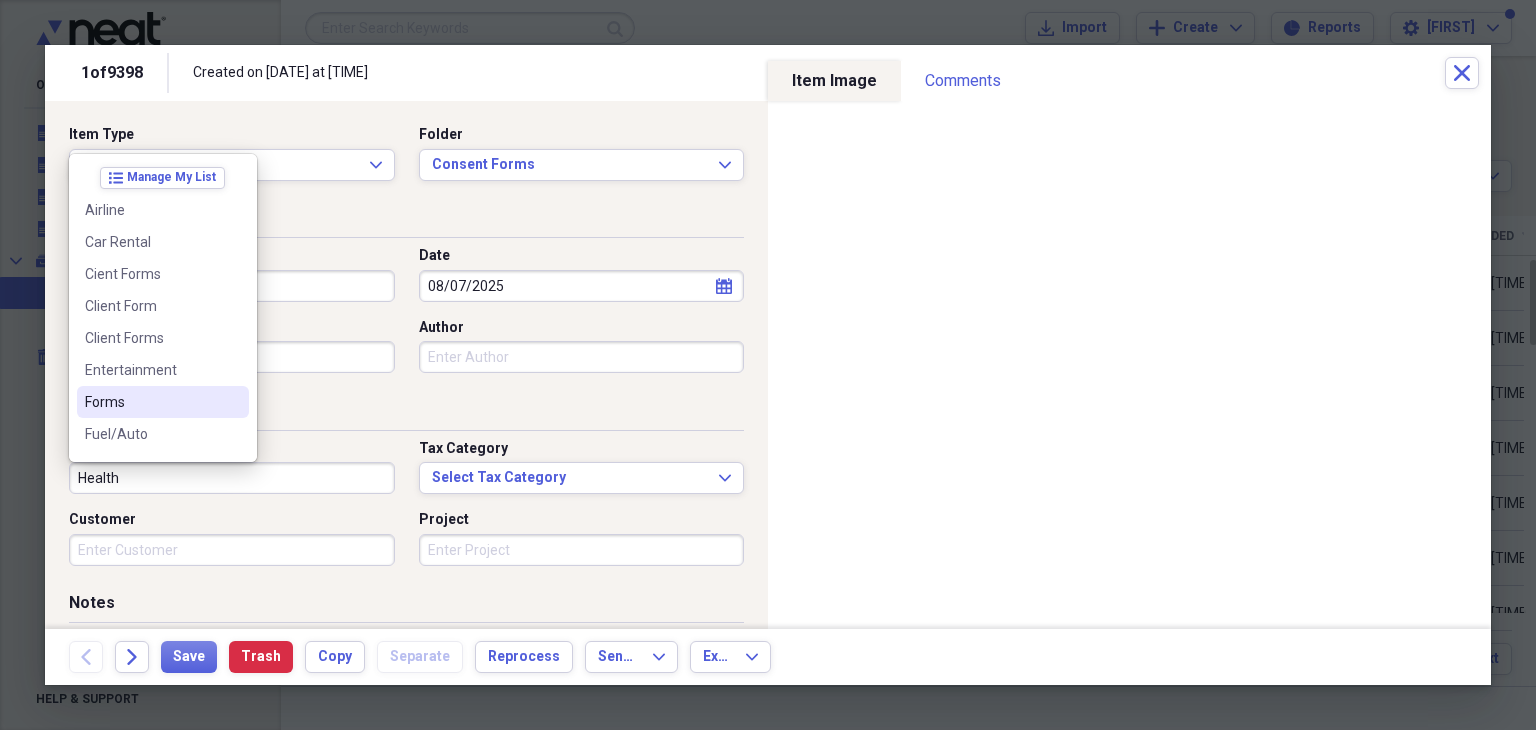 click on "Forms" at bounding box center (151, 402) 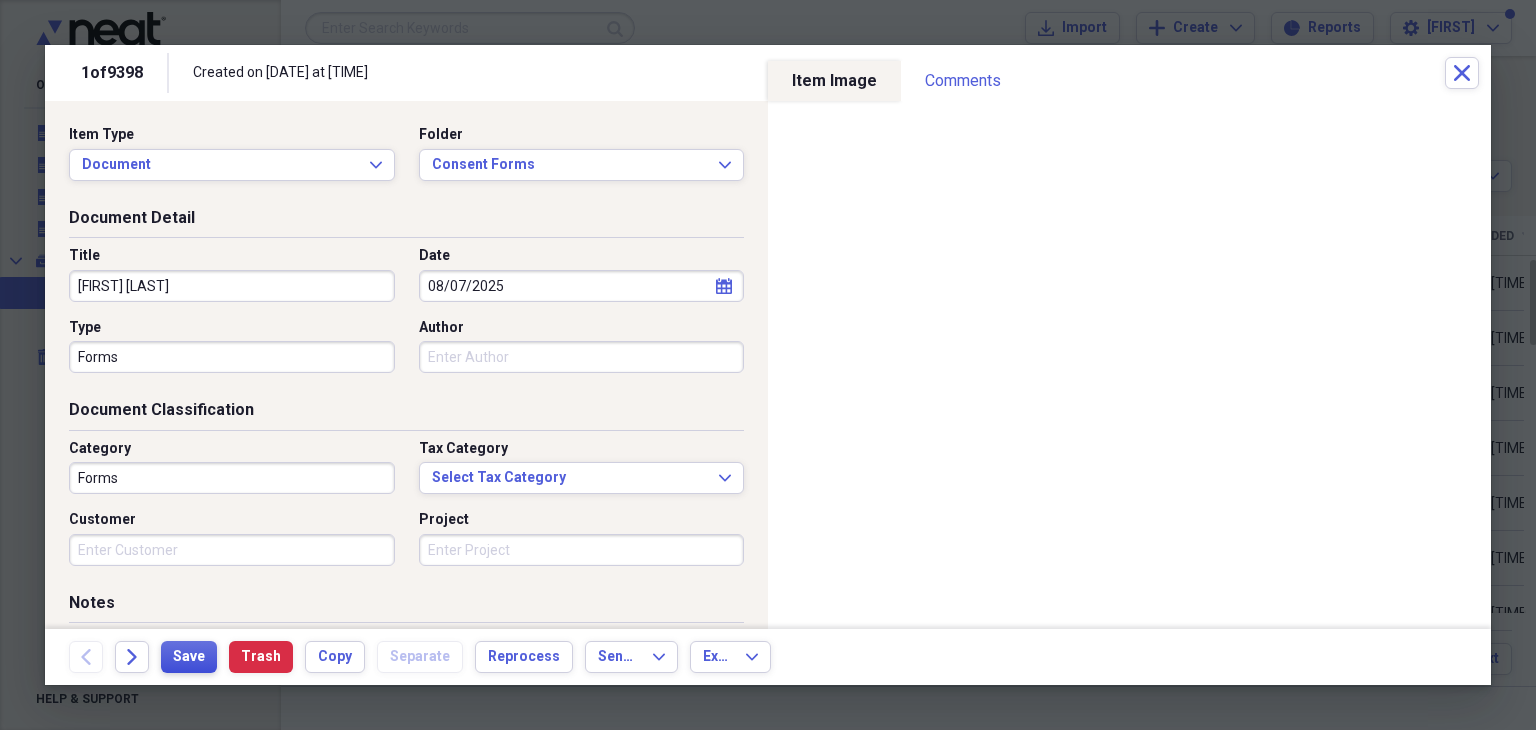 click on "Save" at bounding box center (189, 657) 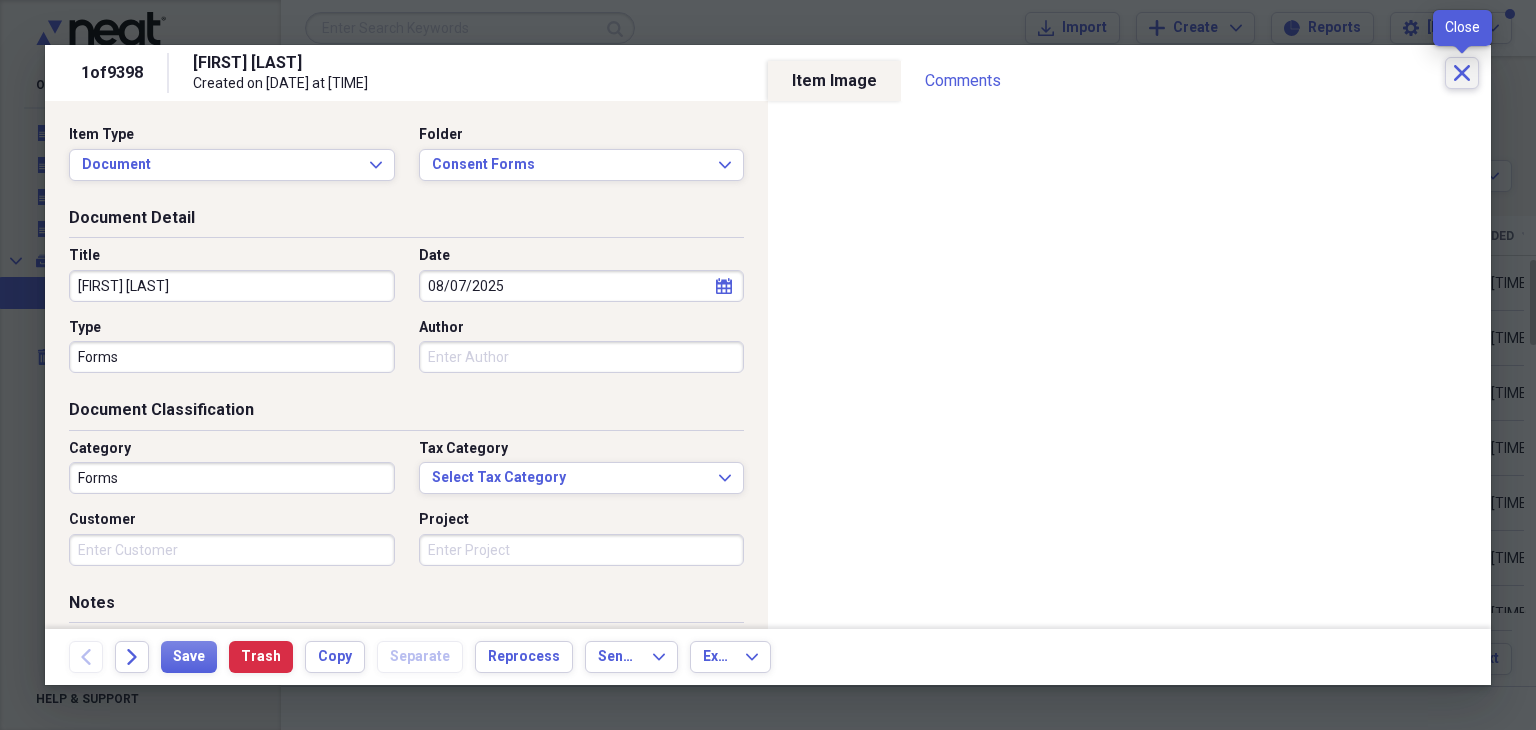 click on "Close" at bounding box center [1462, 73] 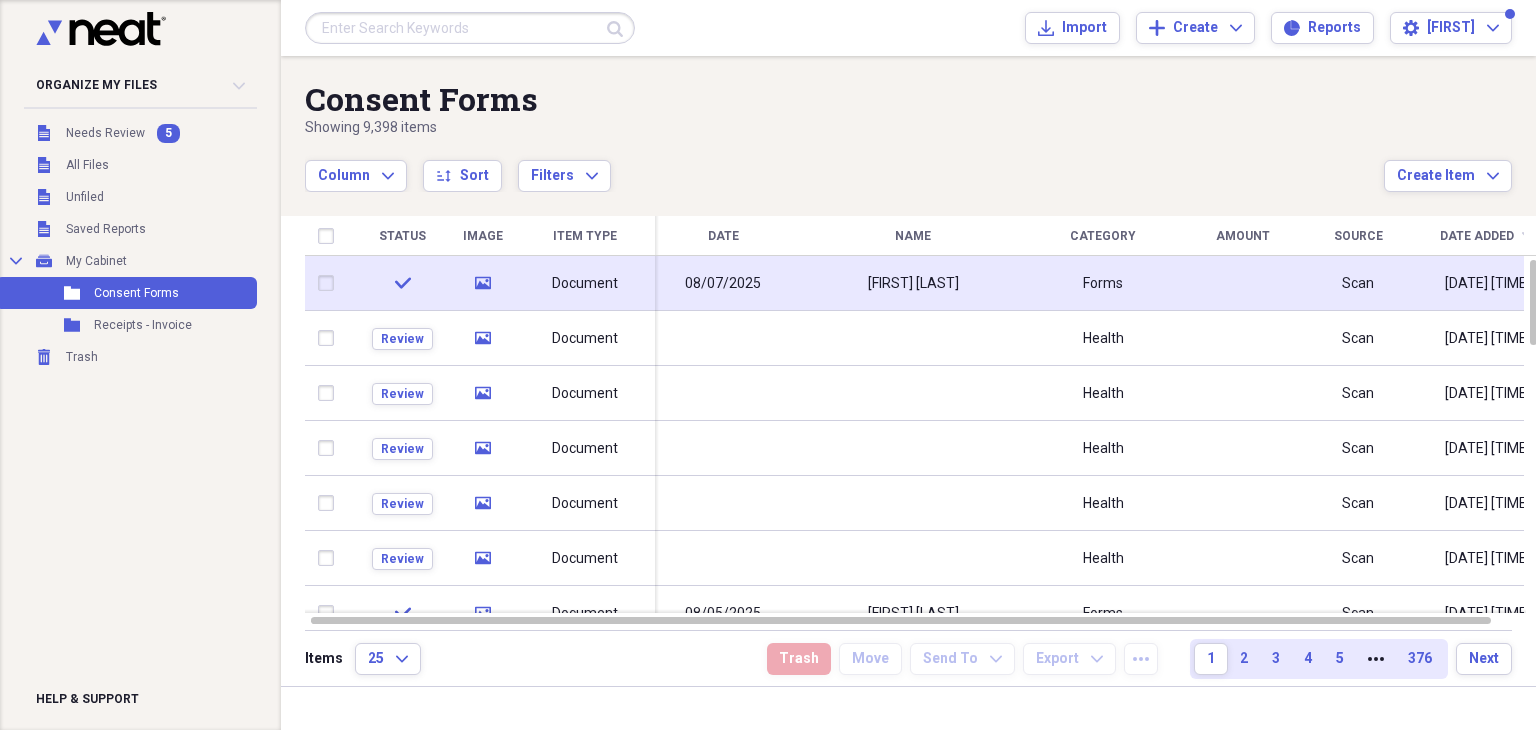 click on "[FIRST] [LAST]" at bounding box center (913, 283) 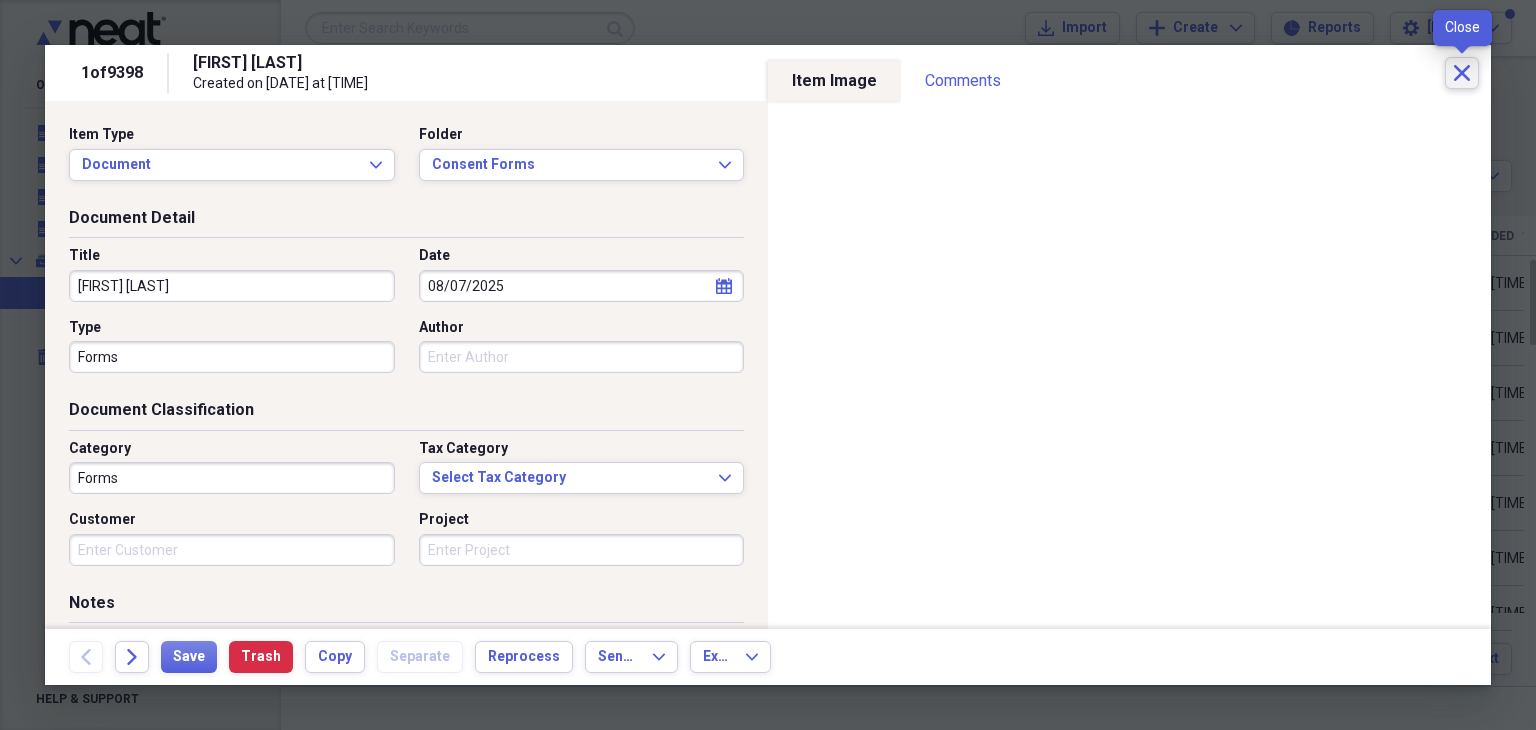 click on "Close" at bounding box center (1462, 73) 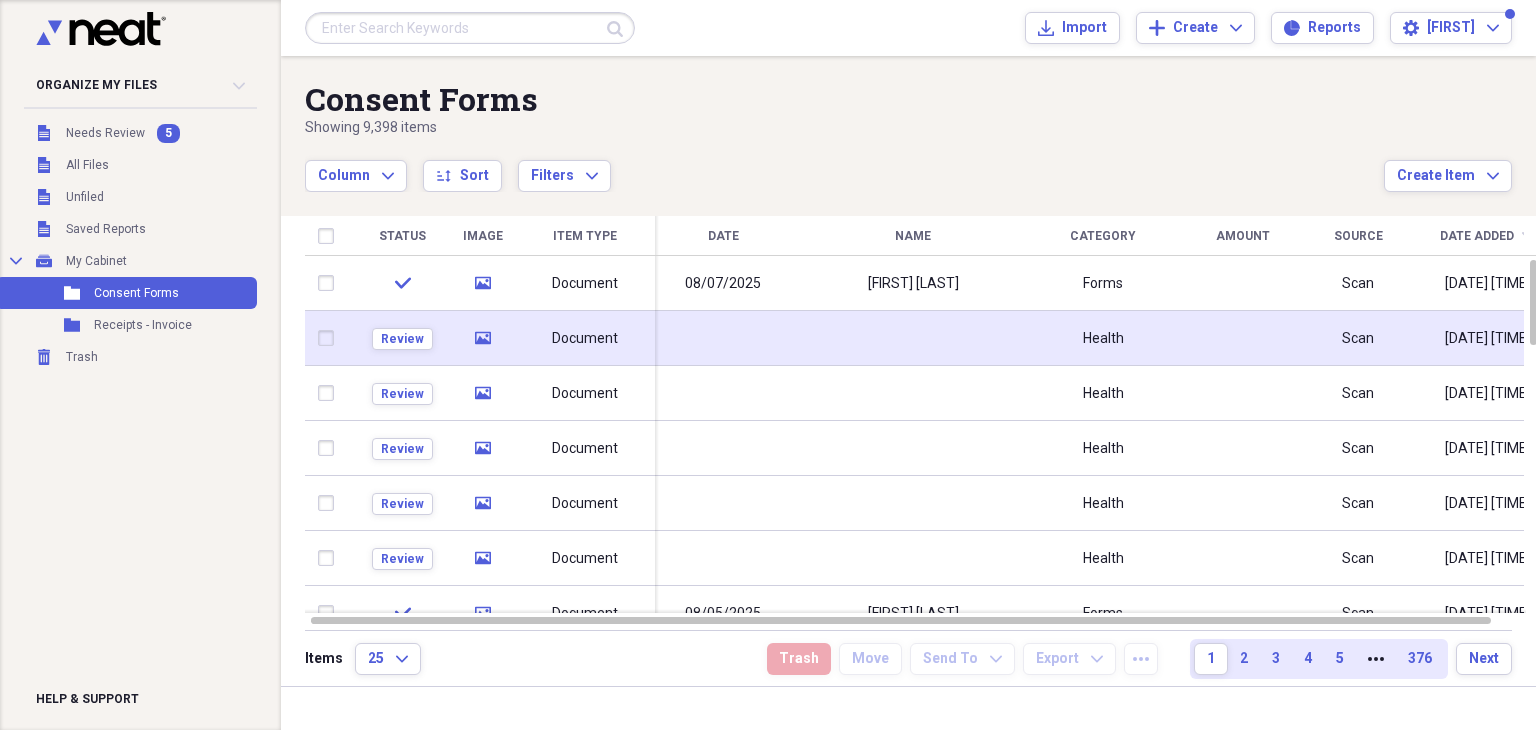 click at bounding box center [913, 338] 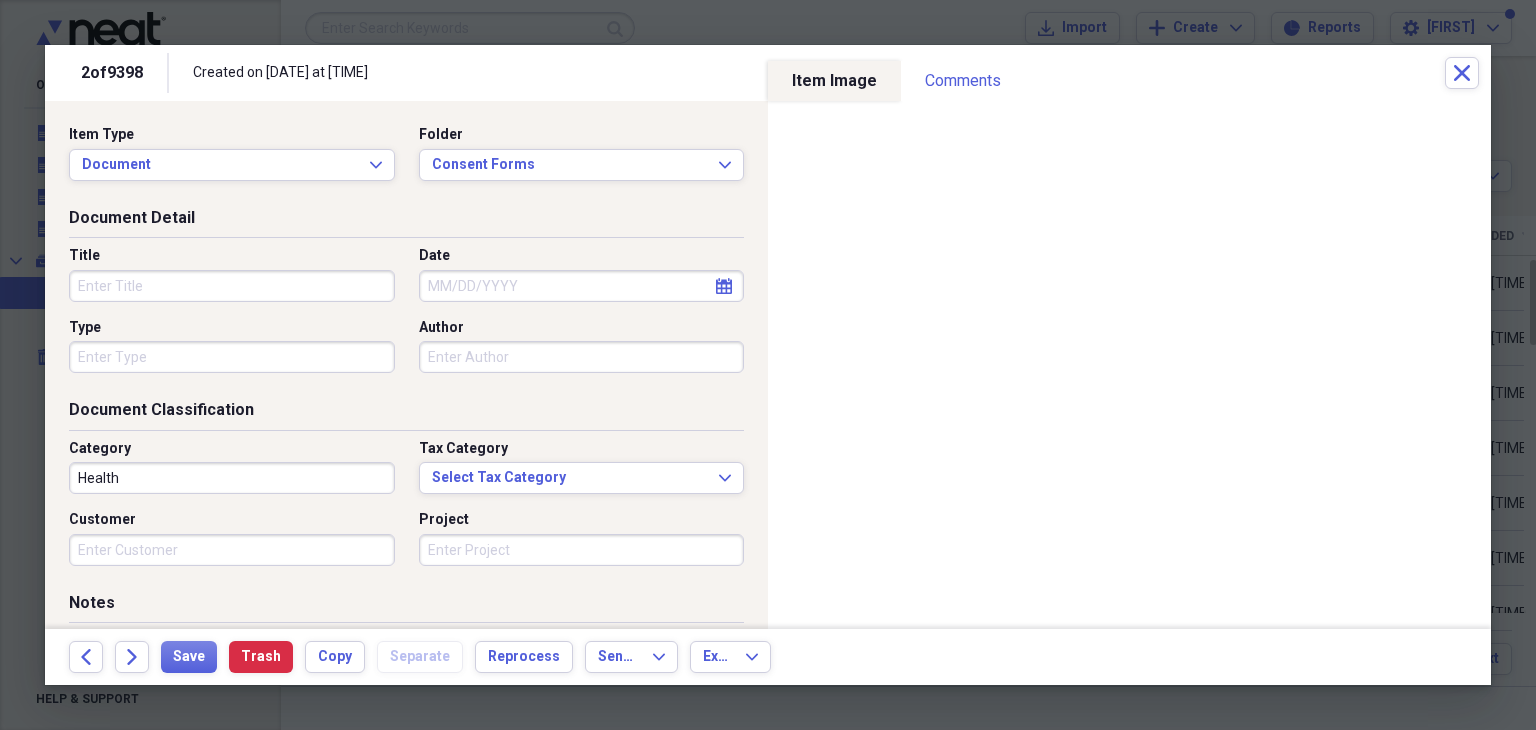 click on "Title" at bounding box center [232, 286] 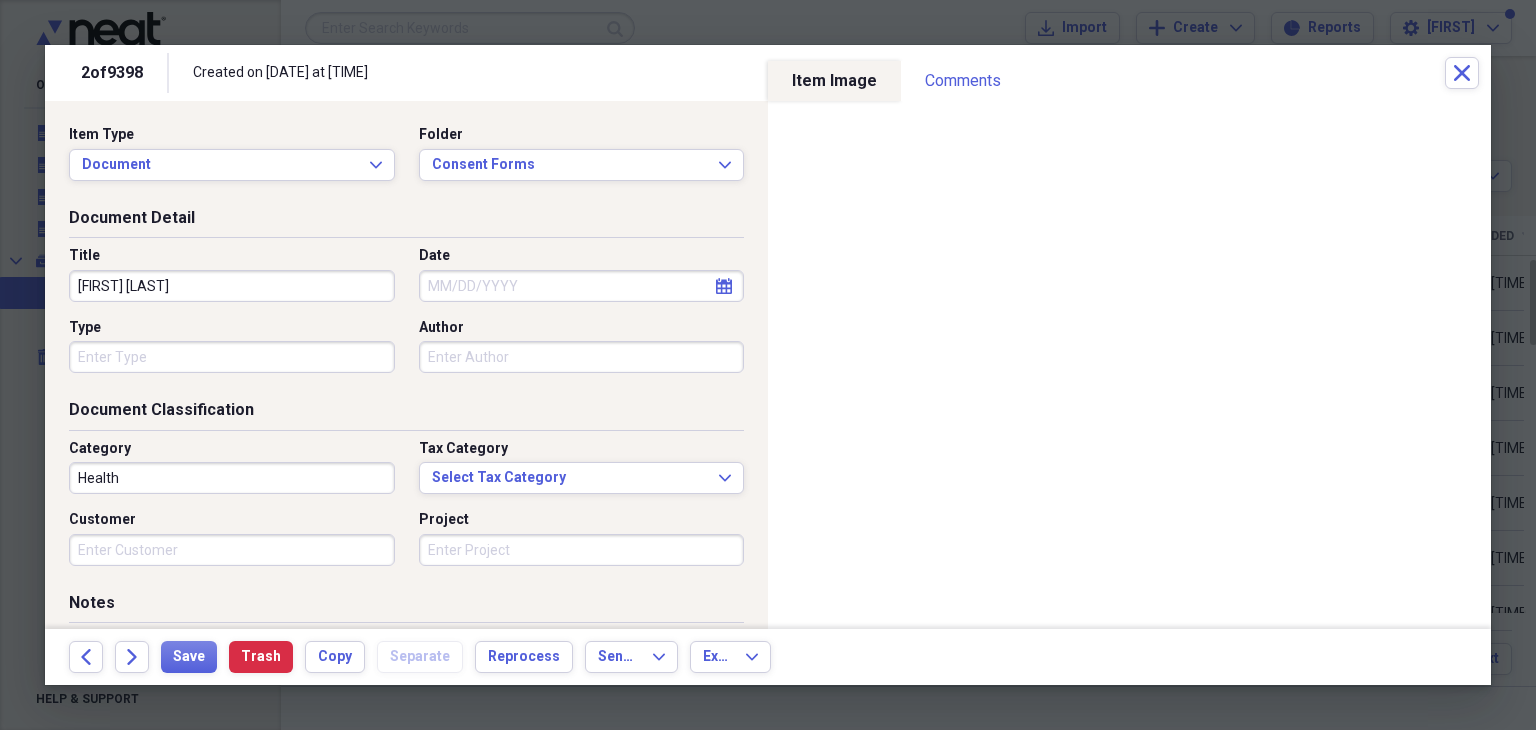 type on "[FIRST] [LAST]" 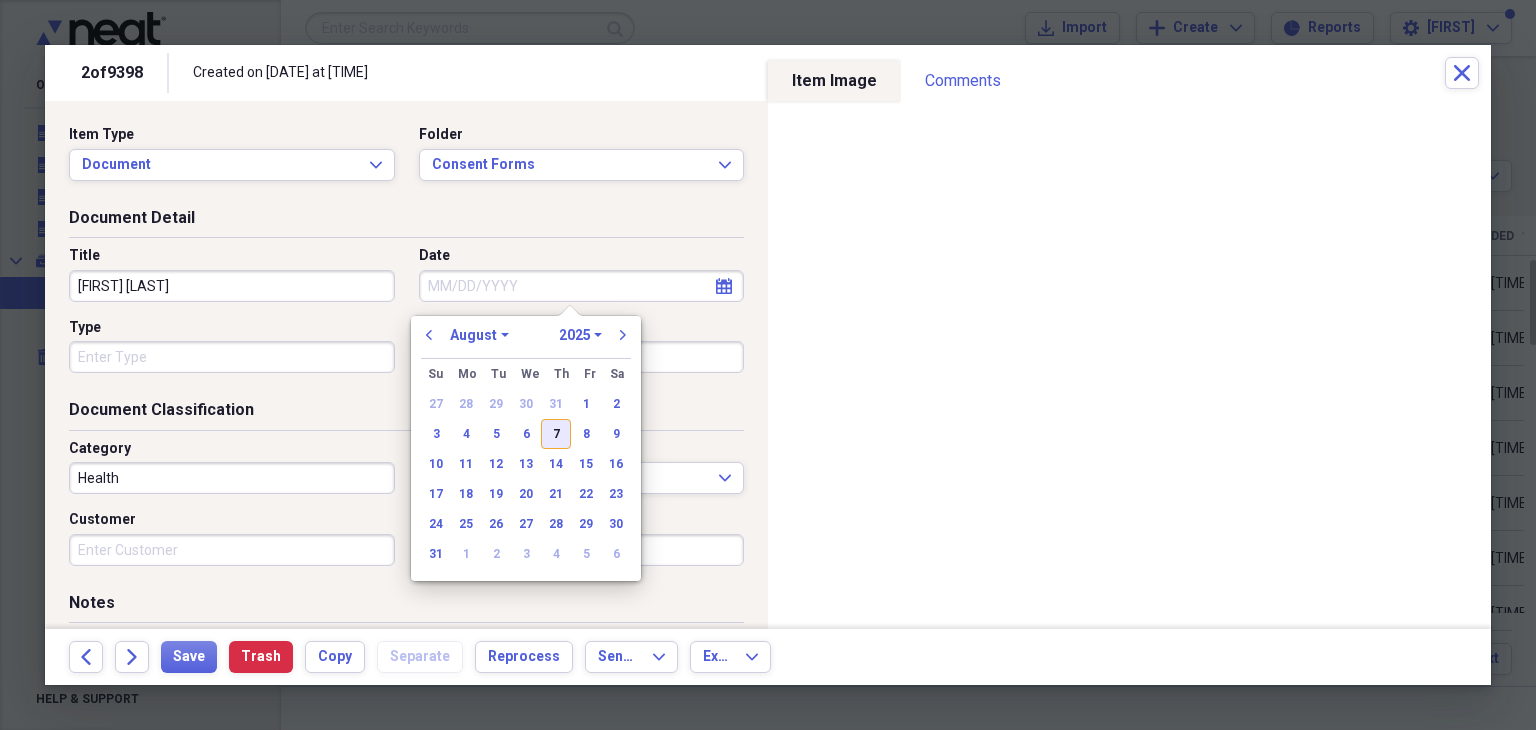 click on "7" at bounding box center [556, 434] 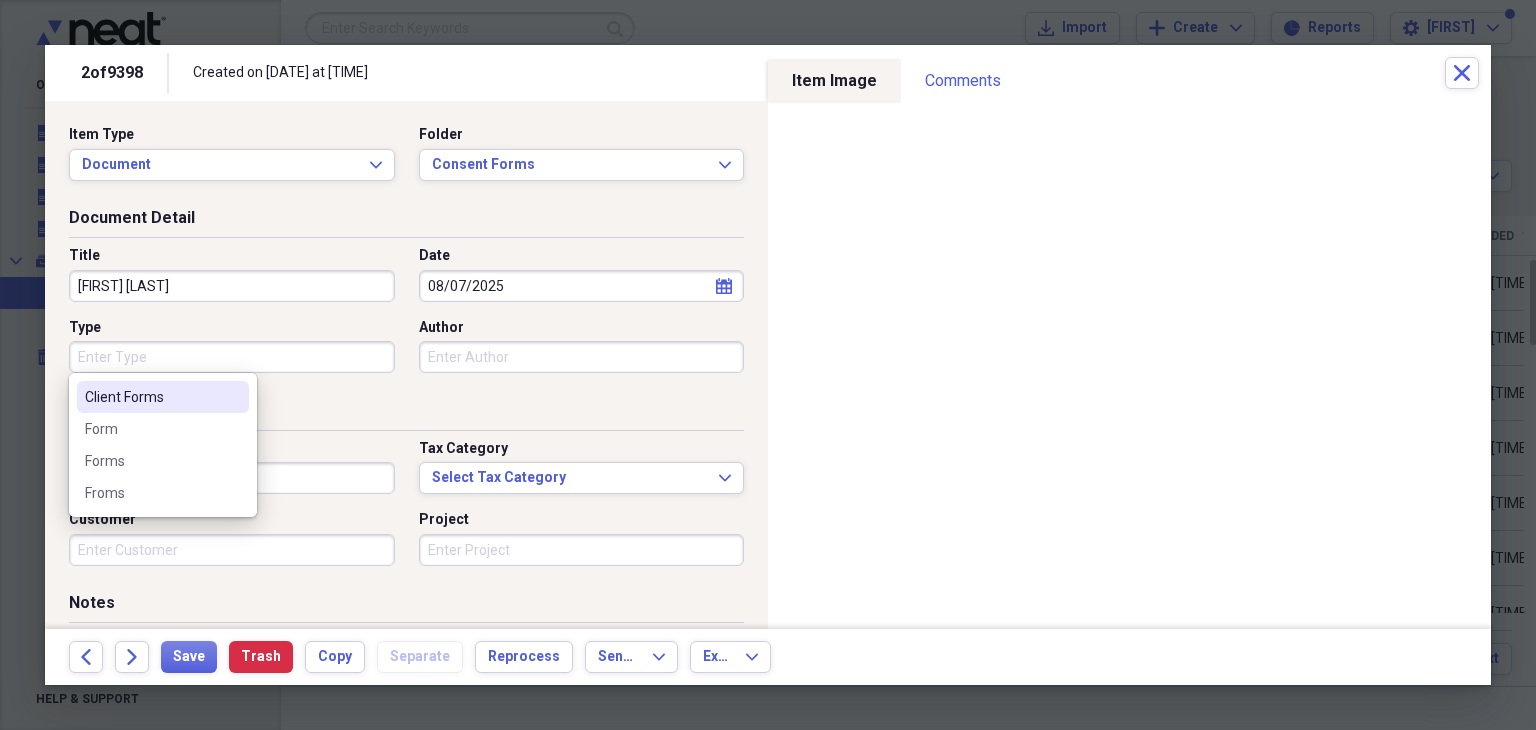 click on "Type" at bounding box center [232, 357] 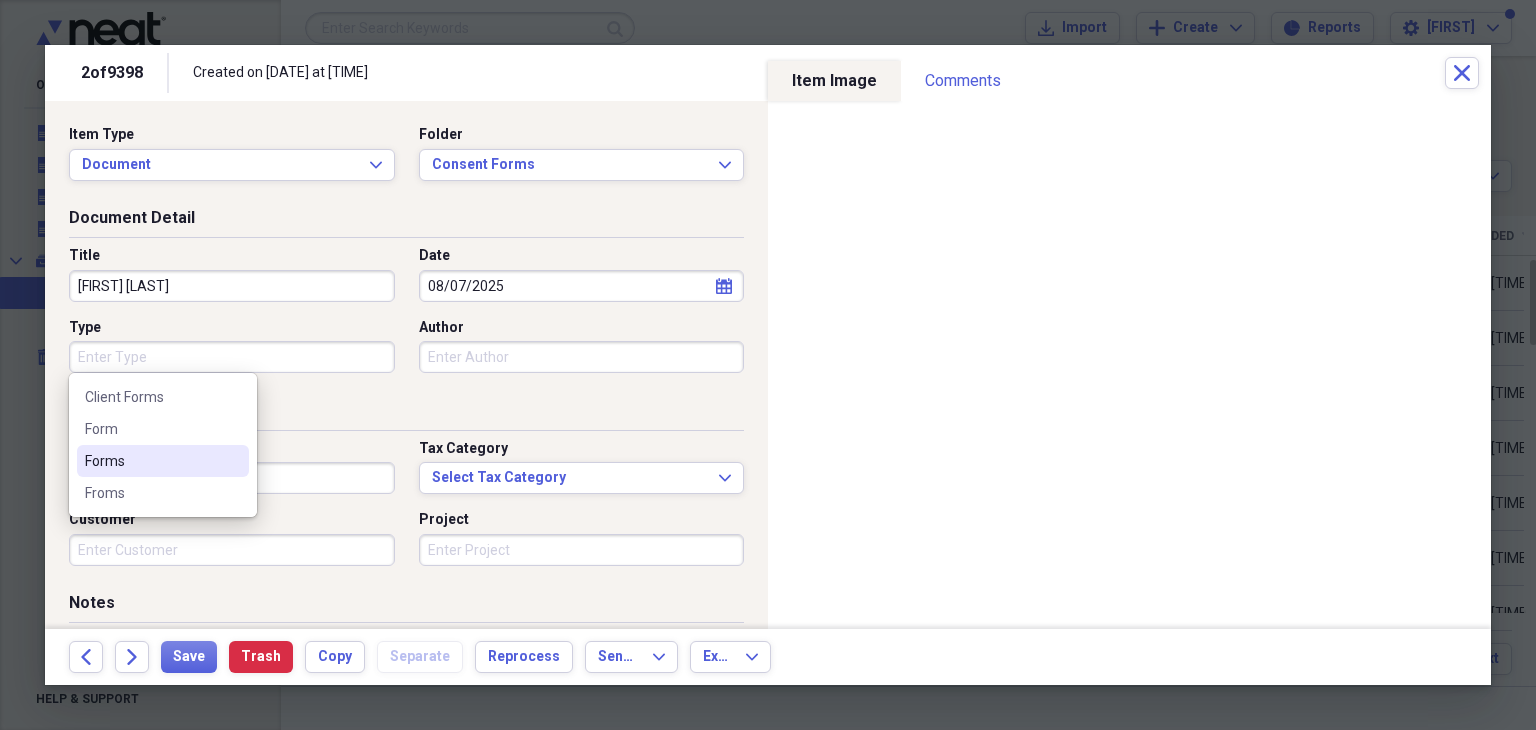 click on "Forms" at bounding box center (151, 461) 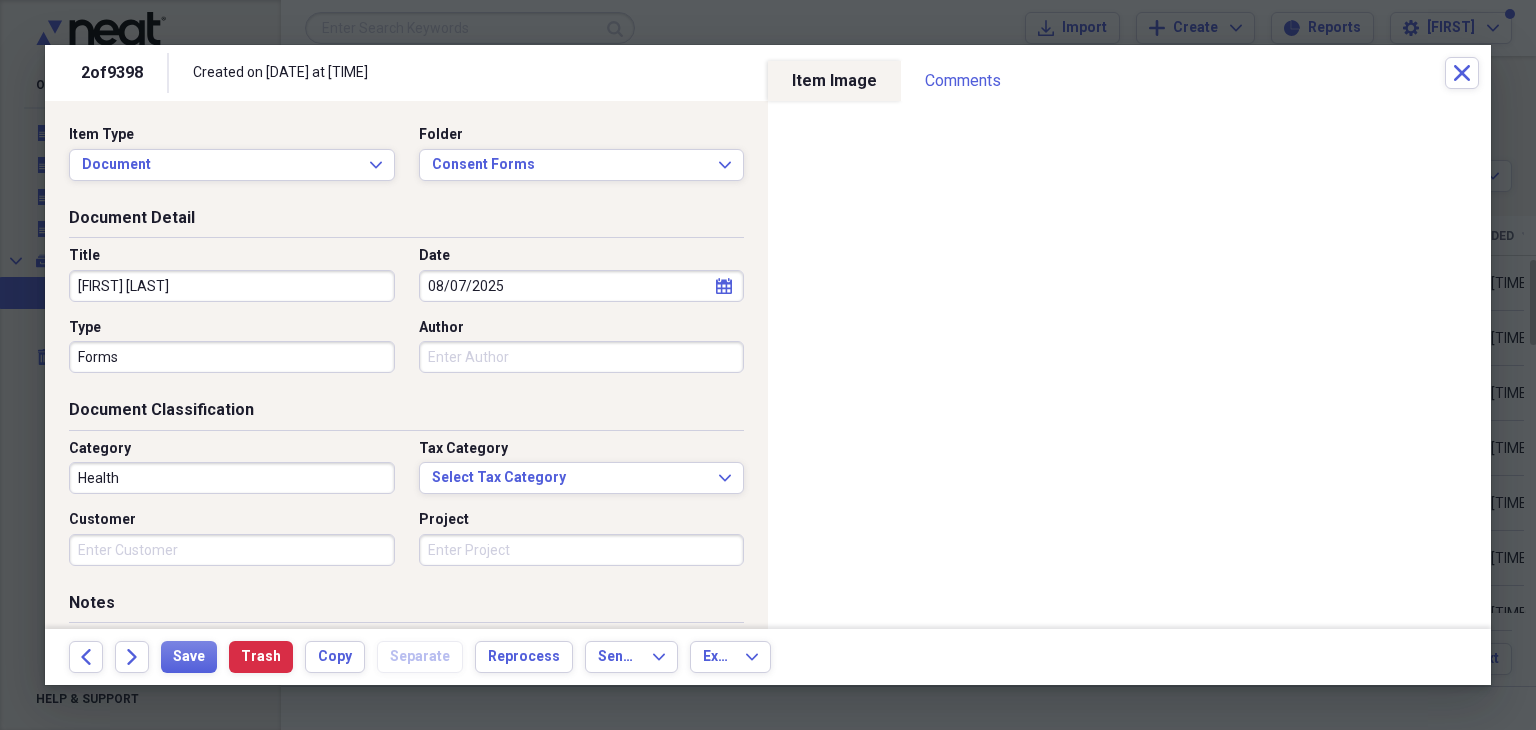 click on "Health" at bounding box center [232, 478] 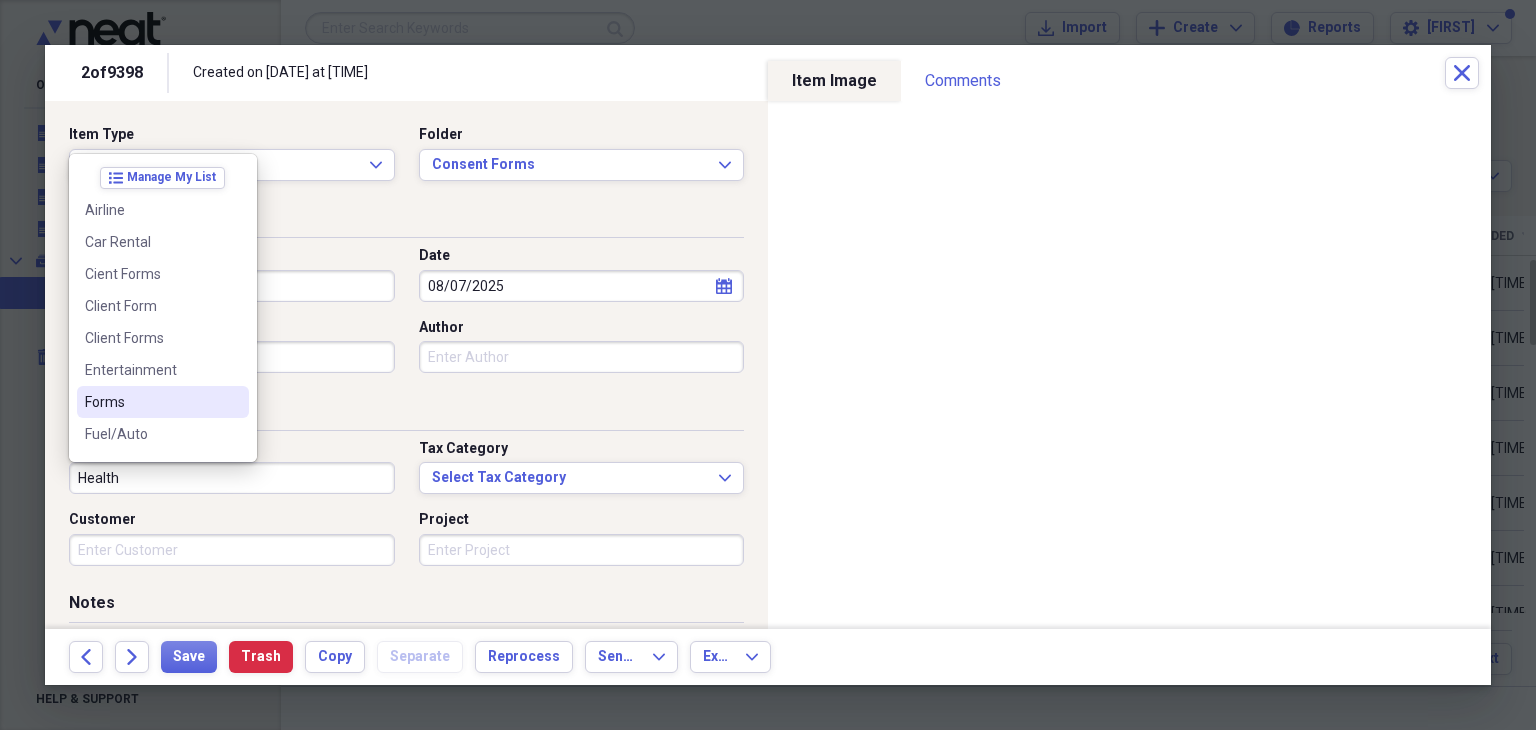 click on "Forms" at bounding box center (151, 402) 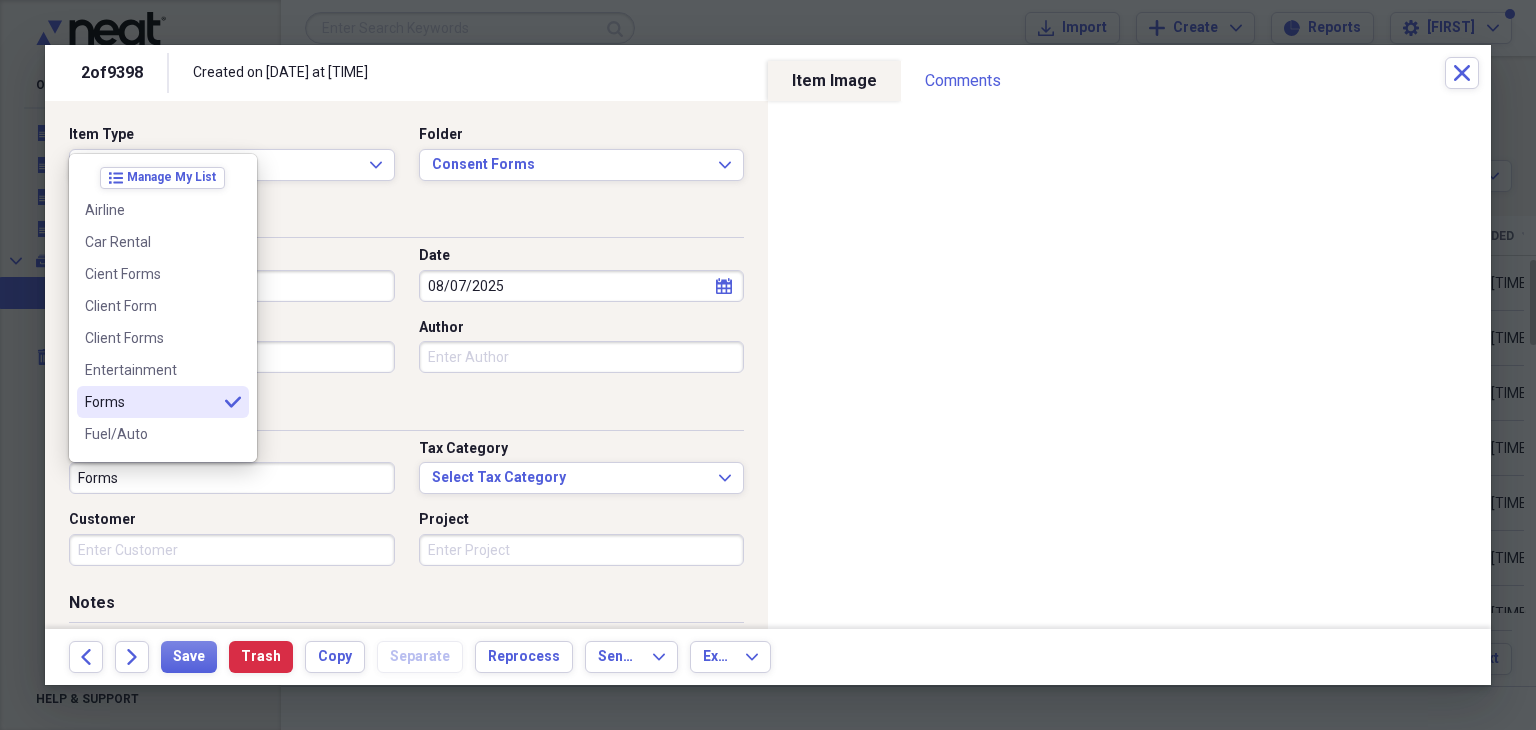 type on "Forms" 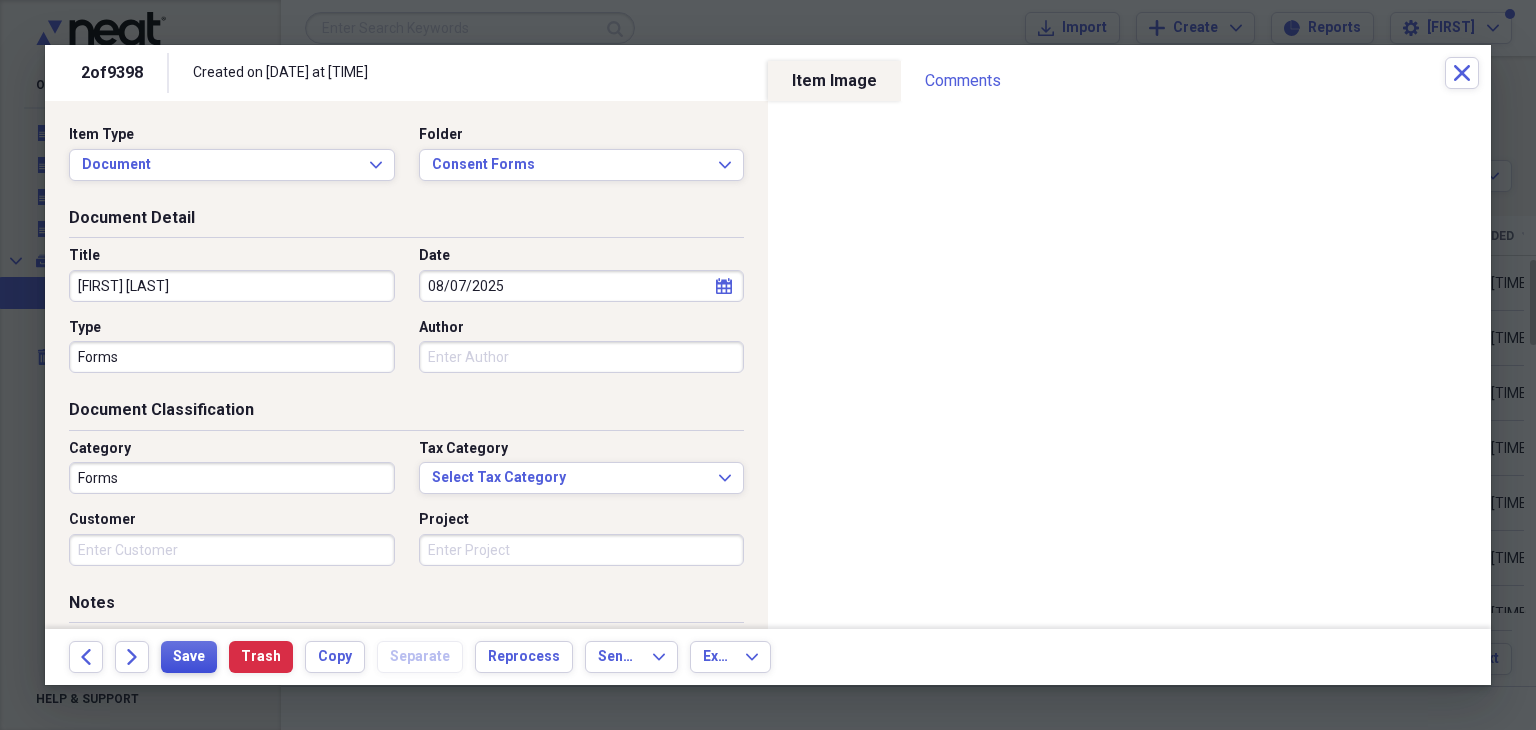 click on "Save" at bounding box center [189, 657] 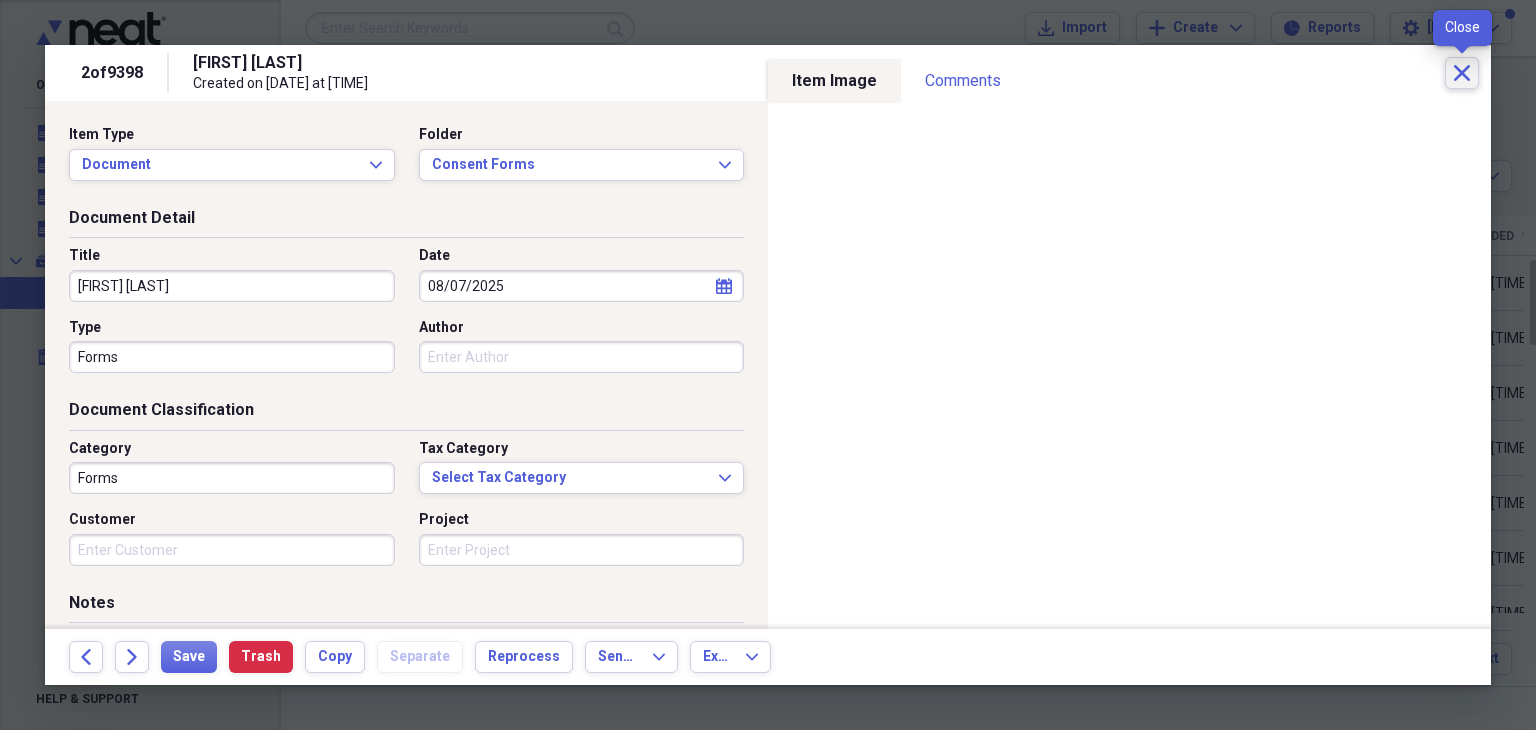 click on "Close" at bounding box center (1462, 73) 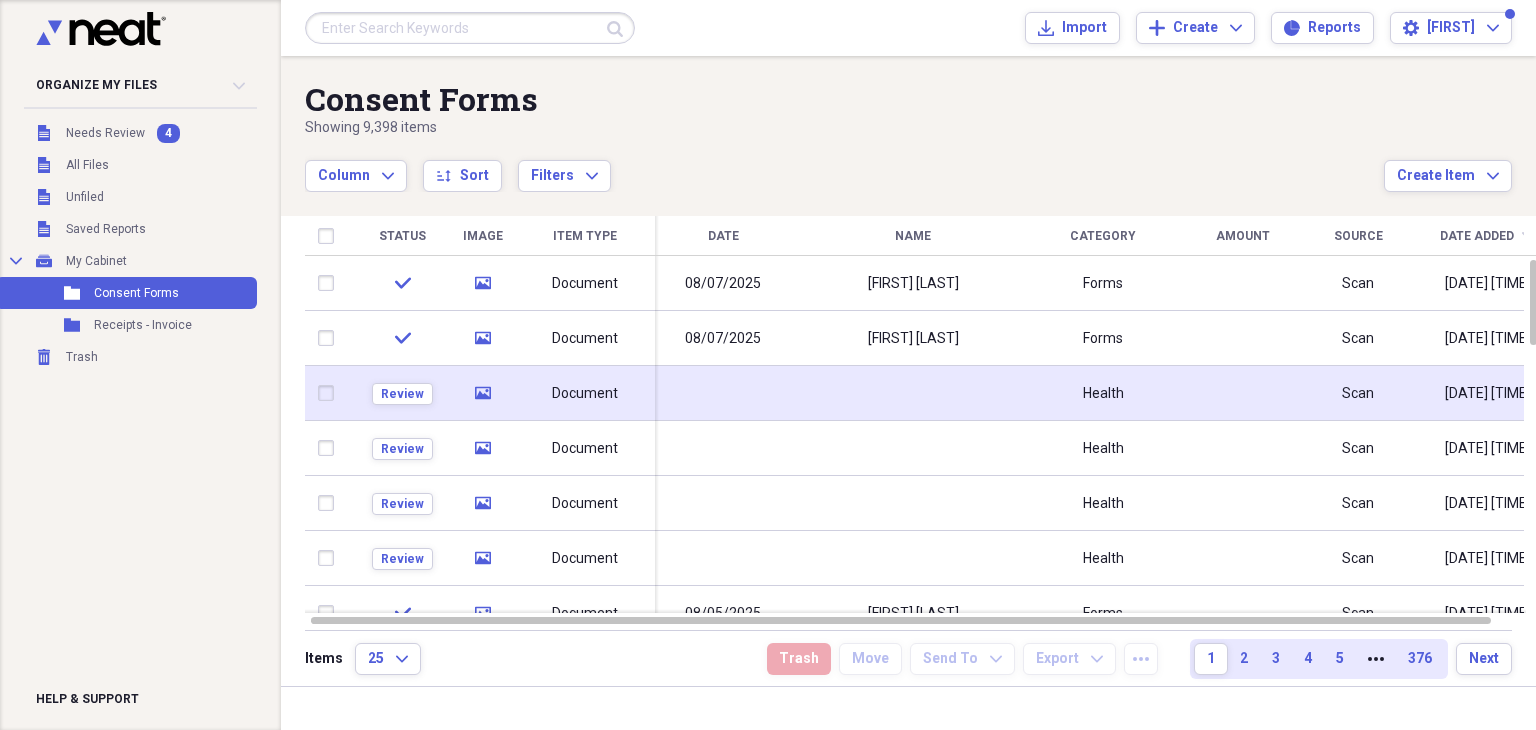 click at bounding box center (913, 393) 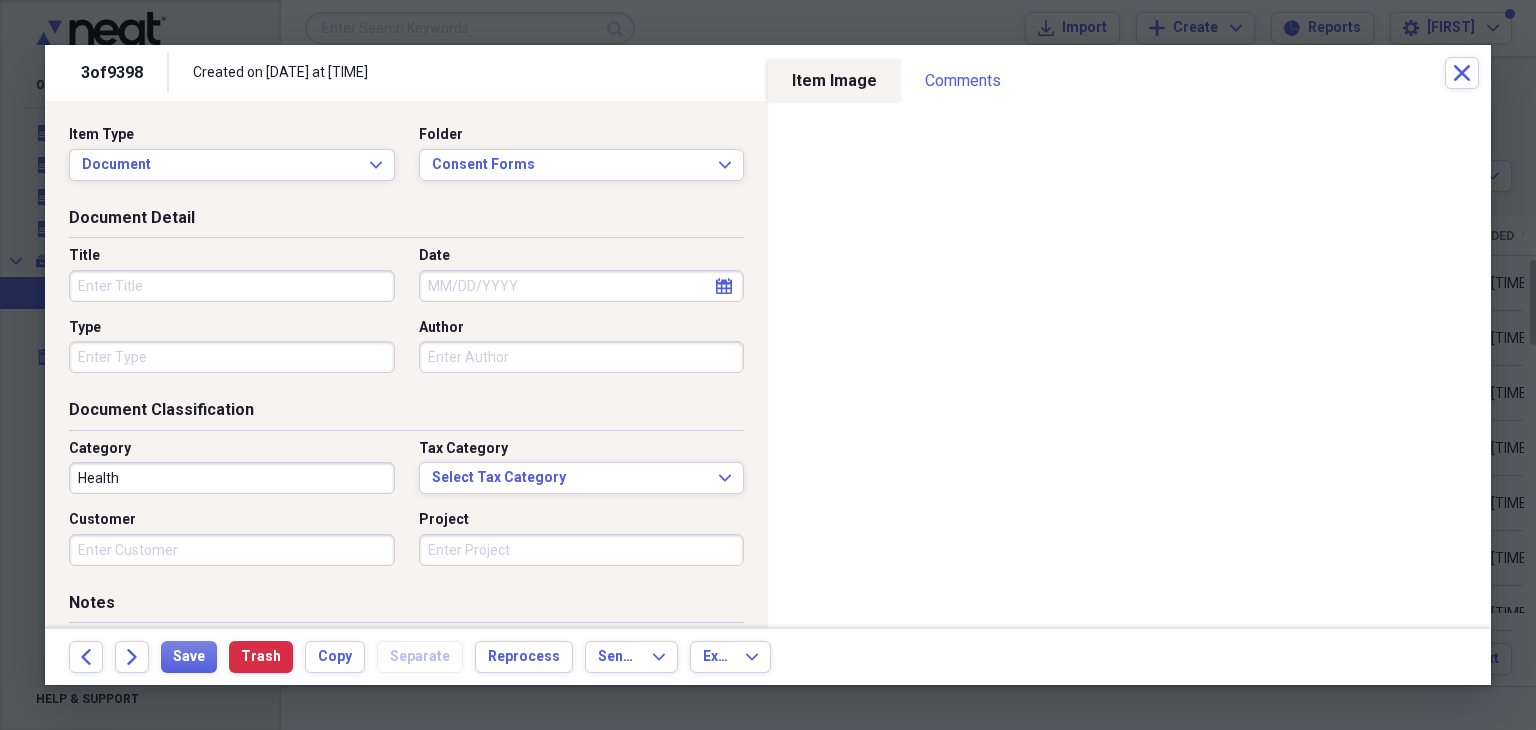 click on "Title" at bounding box center [232, 286] 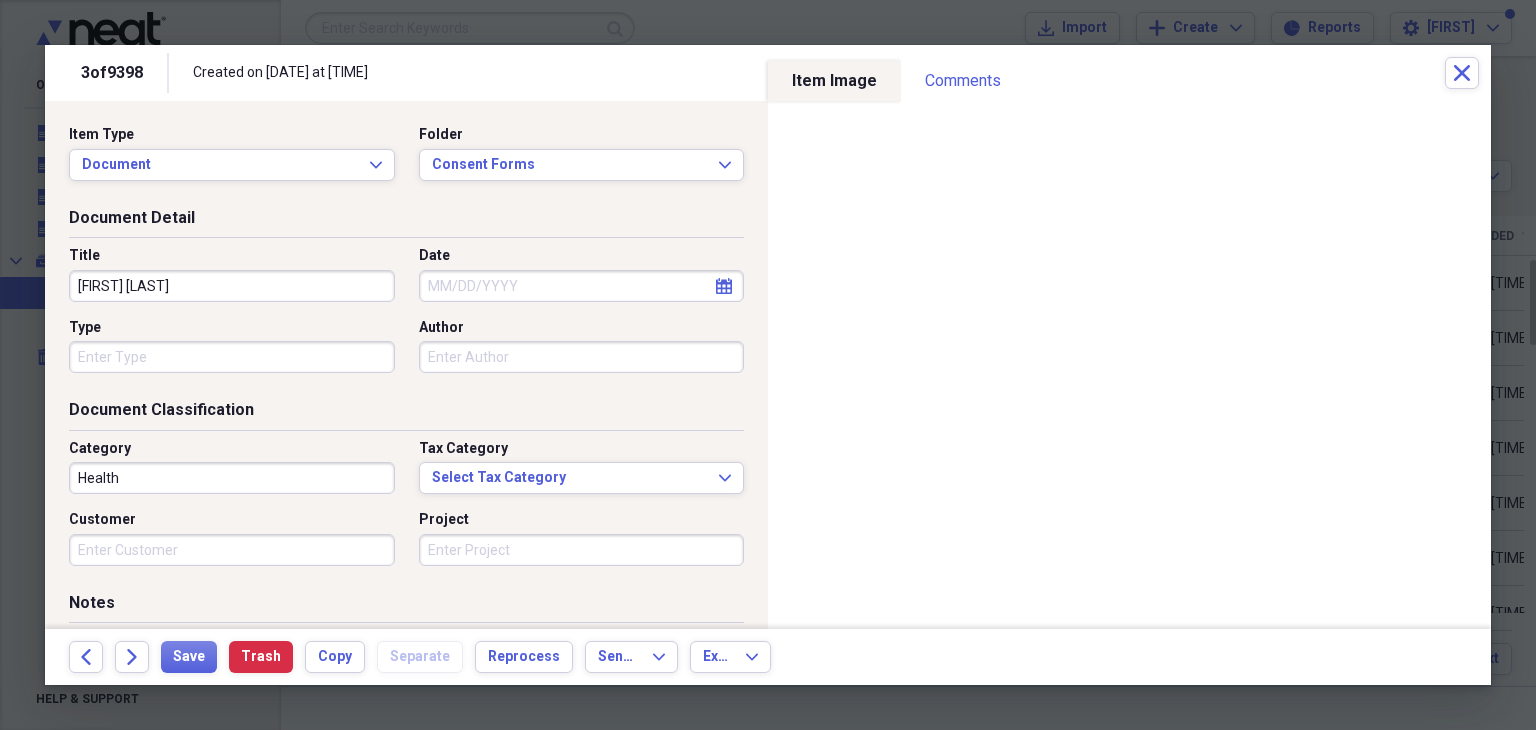type on "[FIRST] [LAST]" 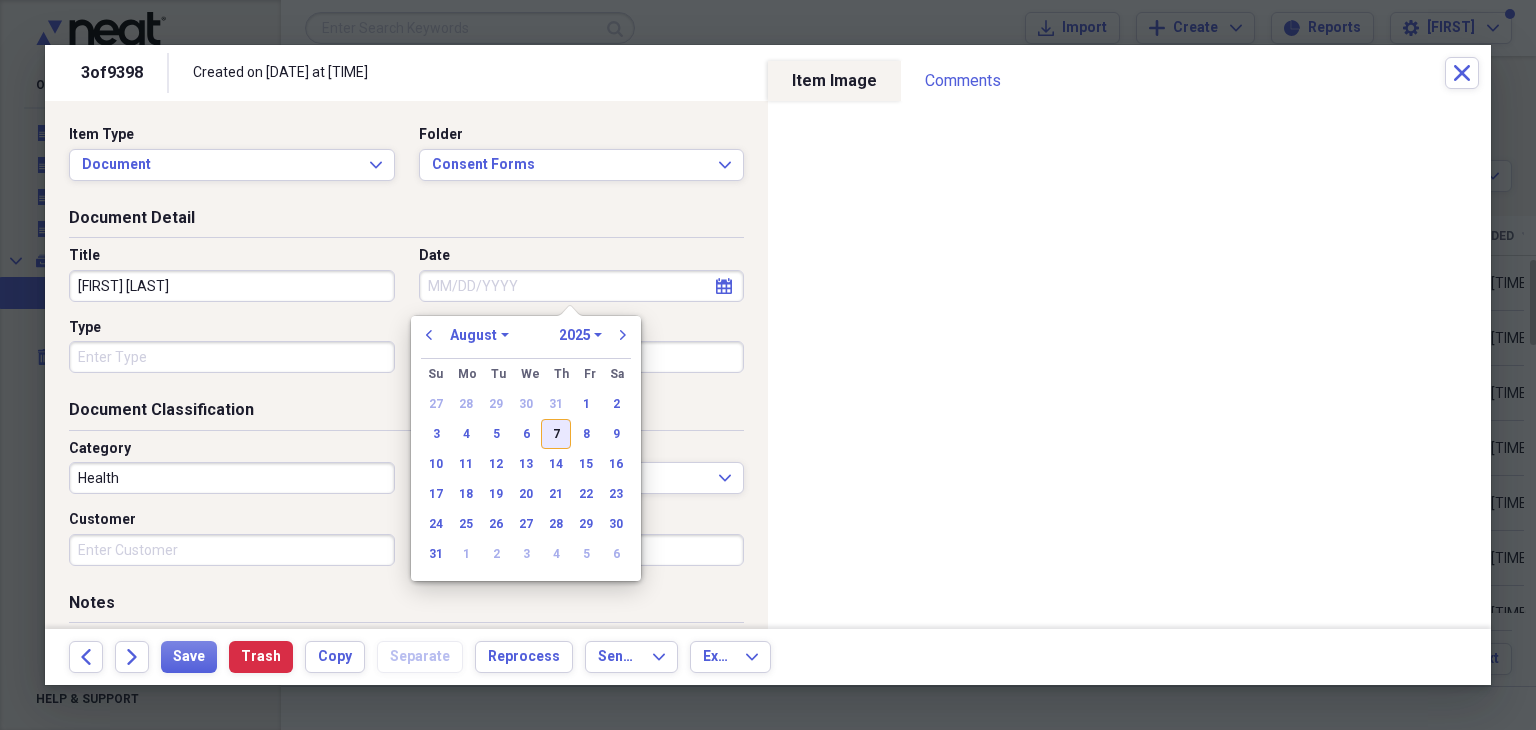 click on "7" at bounding box center [556, 434] 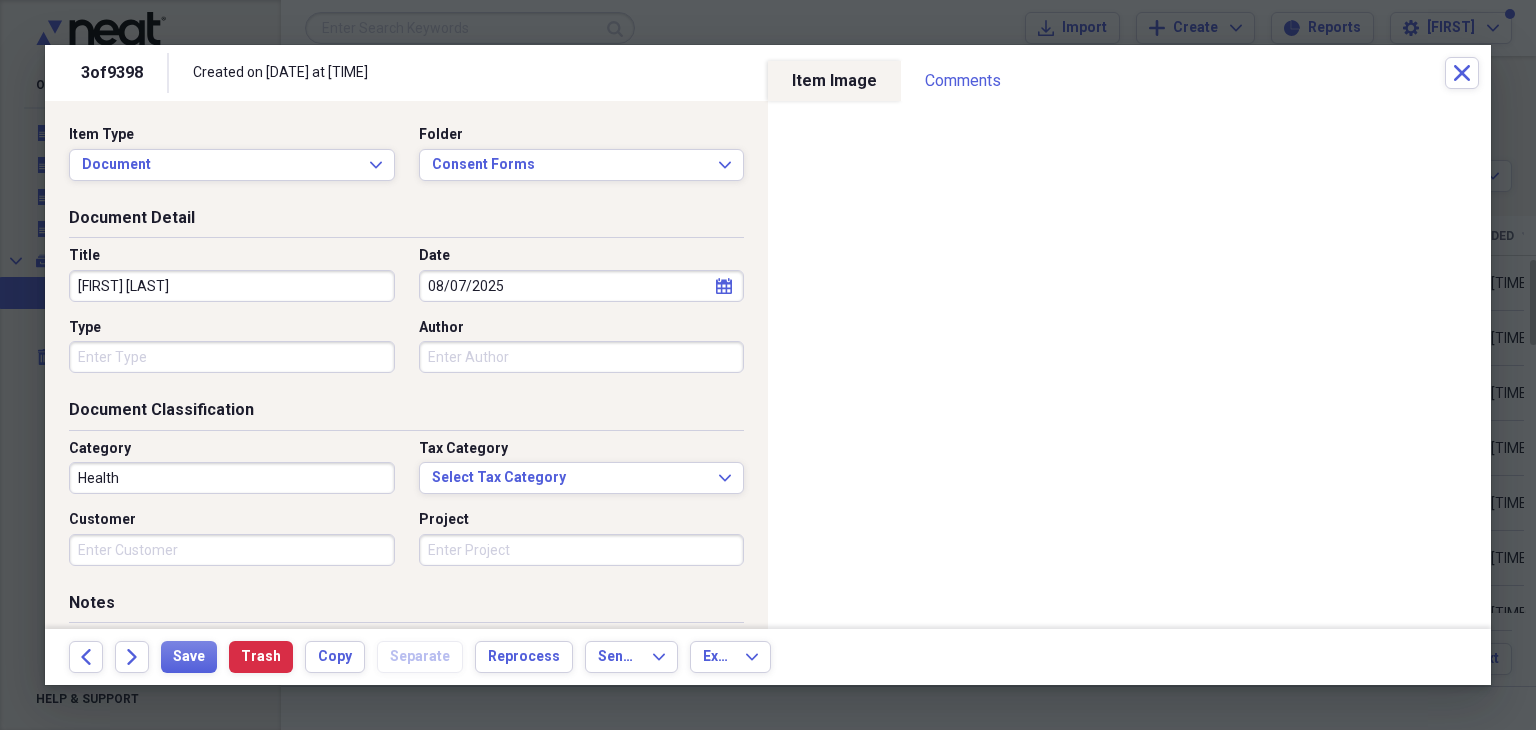 click on "Type" at bounding box center (238, 346) 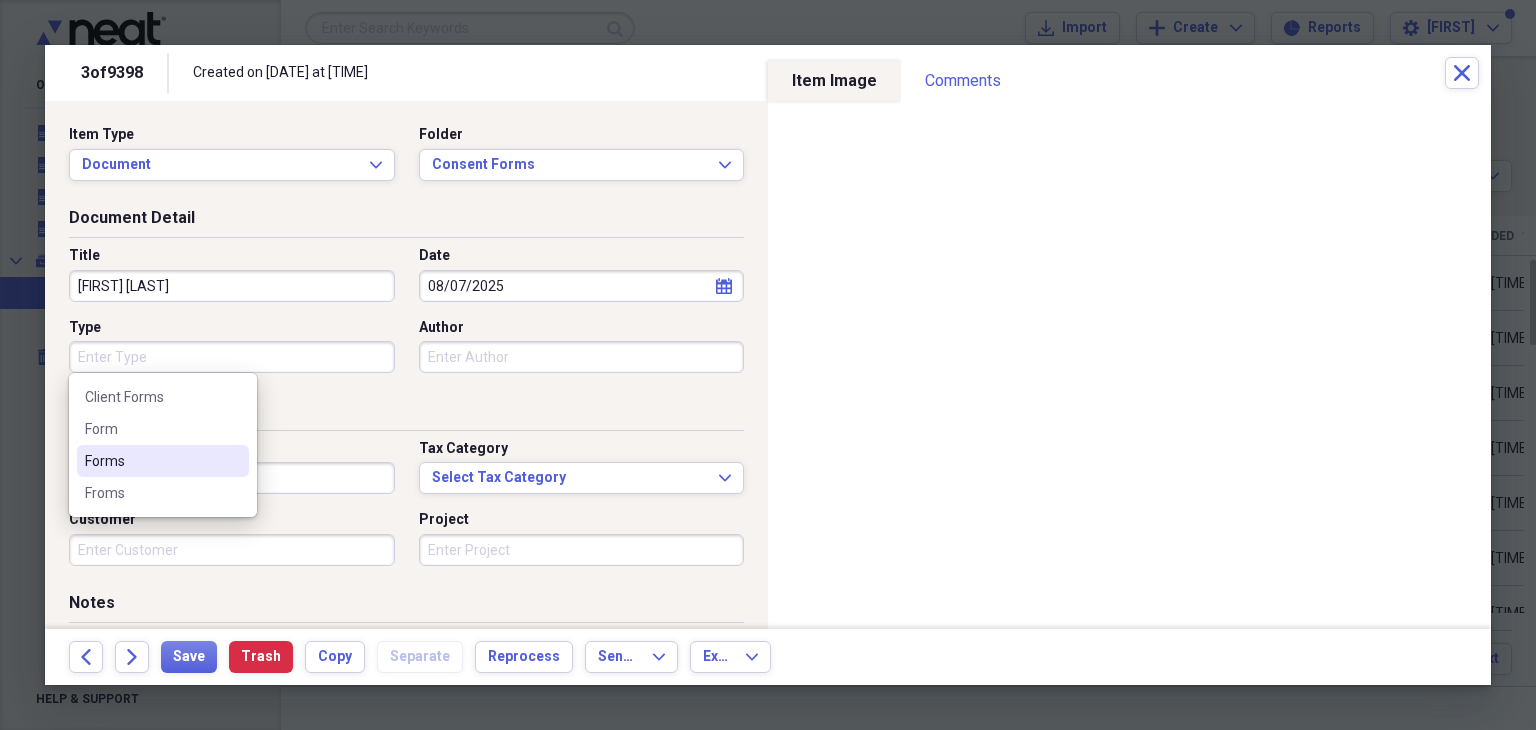 click on "Forms" at bounding box center [163, 461] 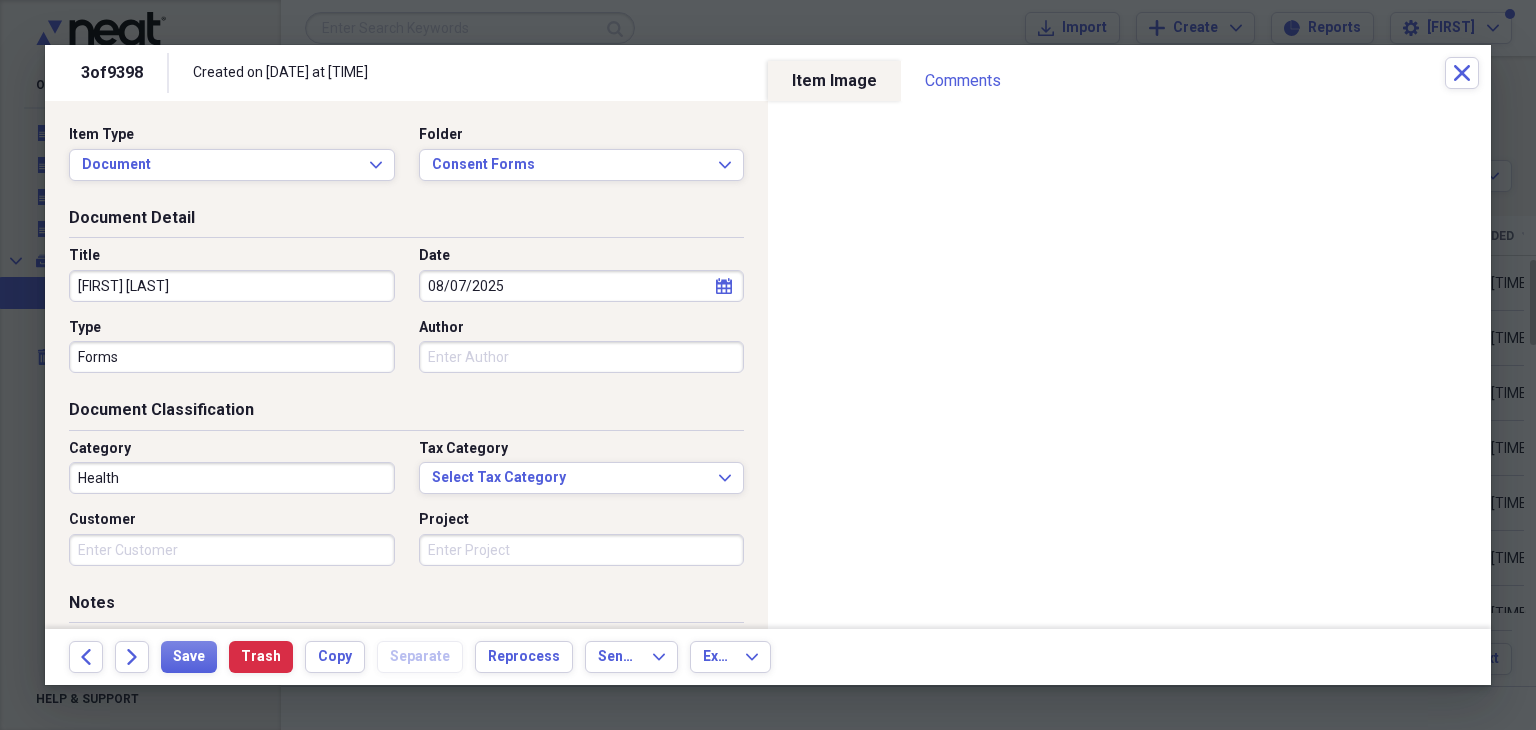 click on "Category Health" at bounding box center (238, 467) 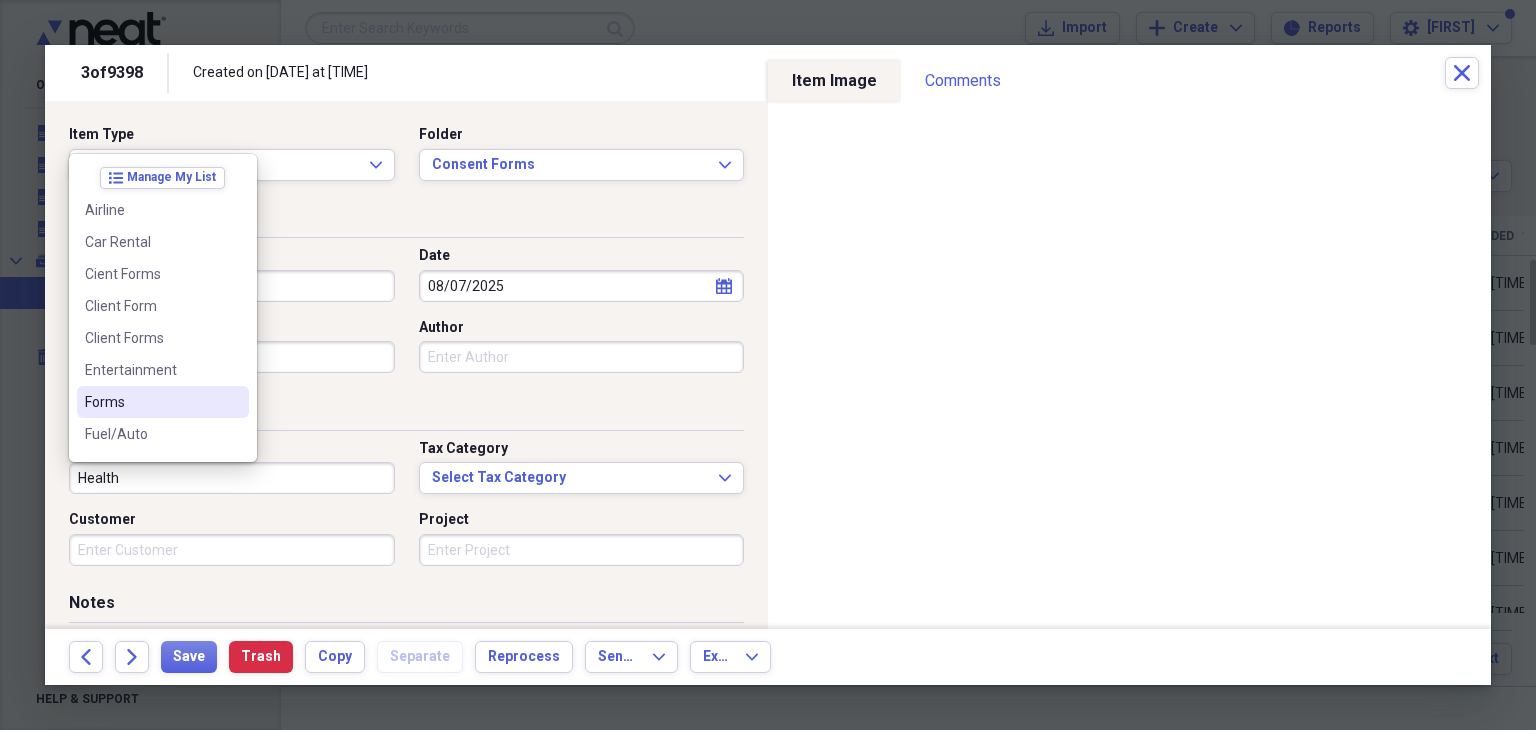 click on "Forms" at bounding box center [151, 402] 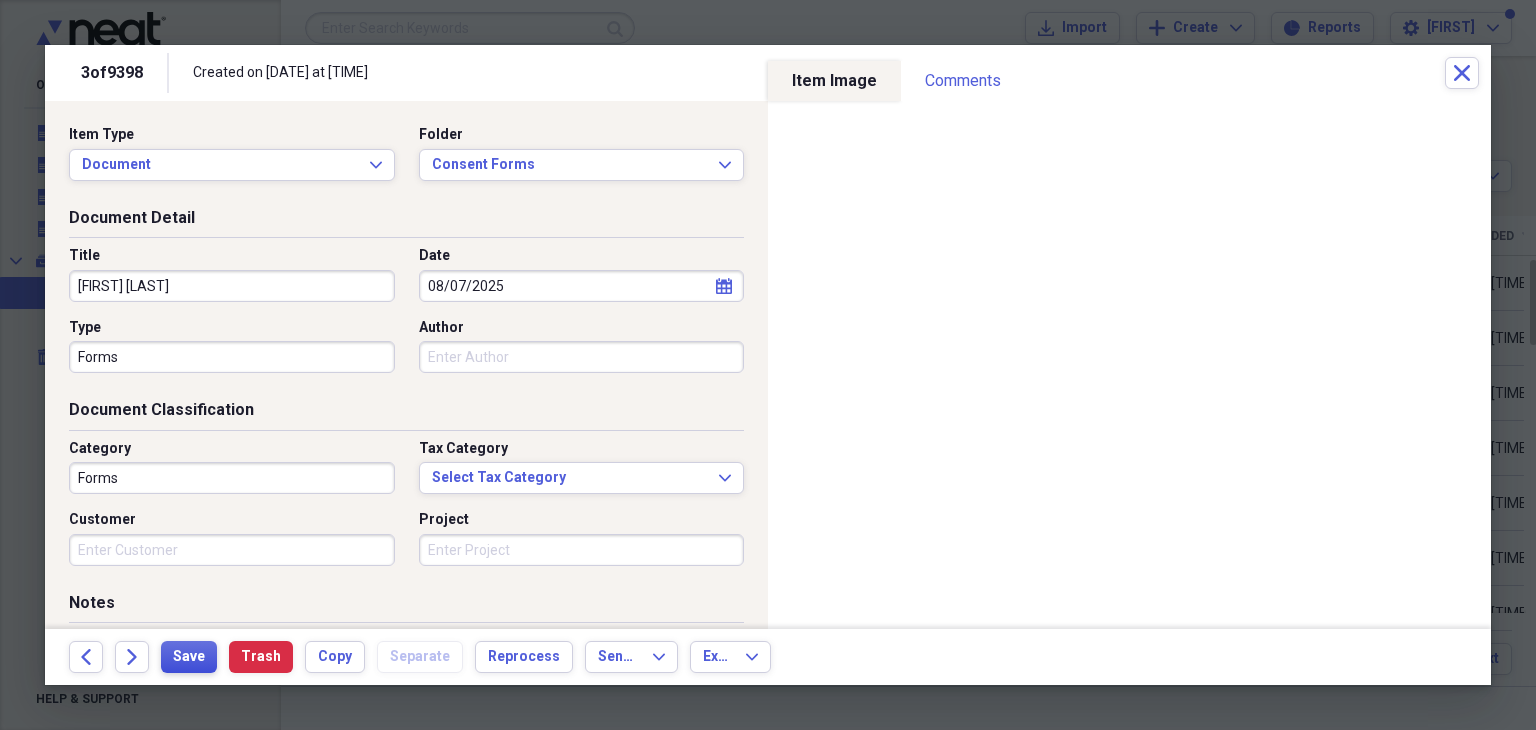 click on "Save" at bounding box center (189, 657) 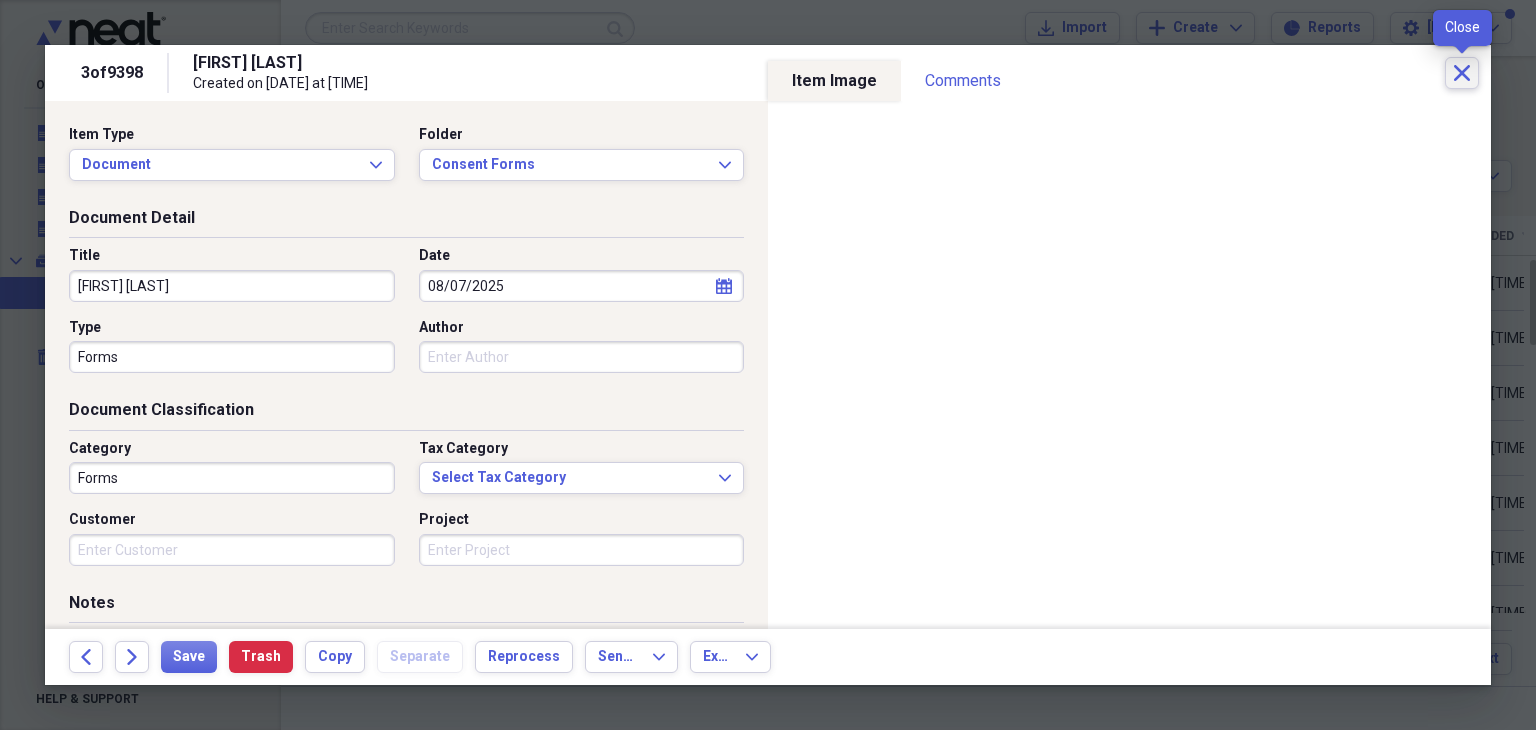 click on "Close" at bounding box center [1462, 73] 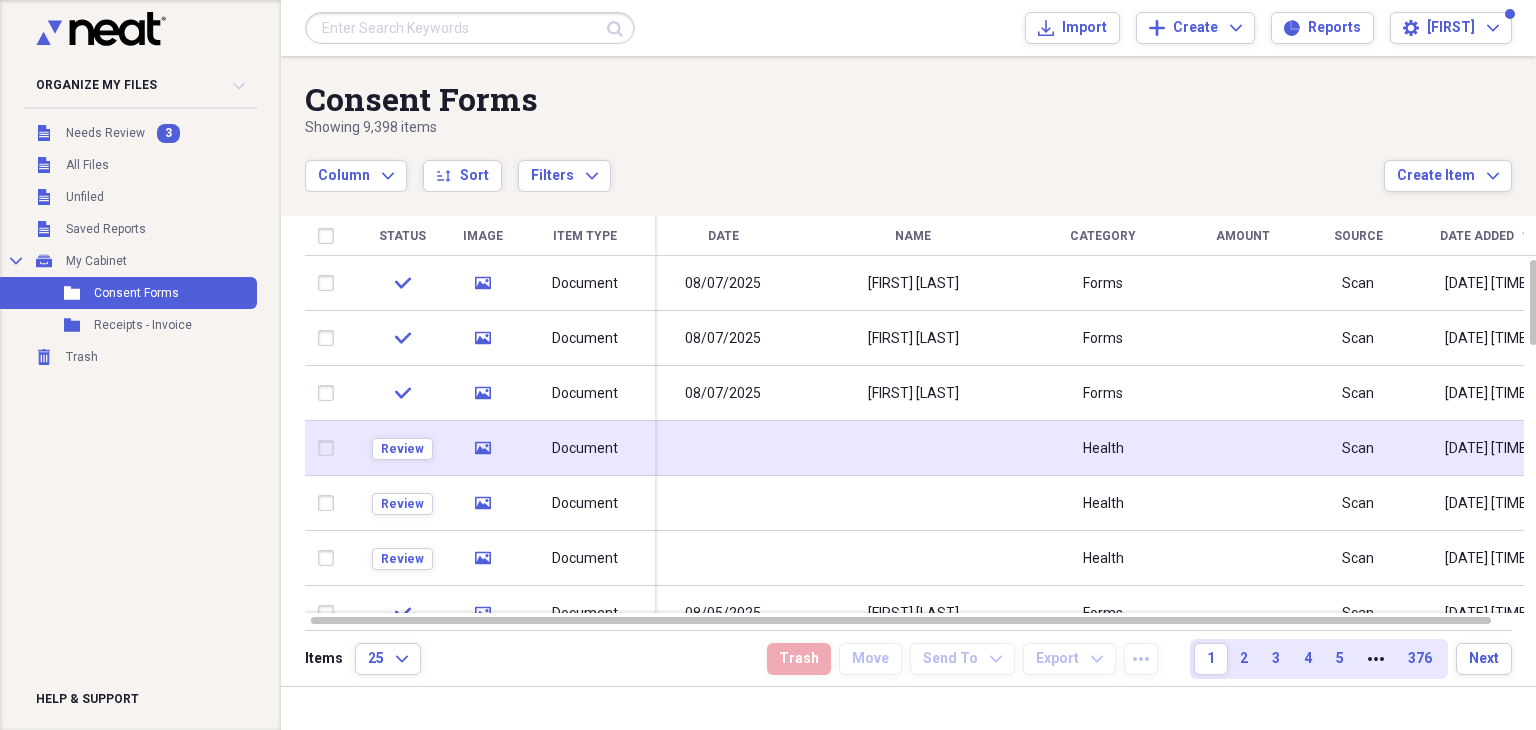 click at bounding box center [723, 448] 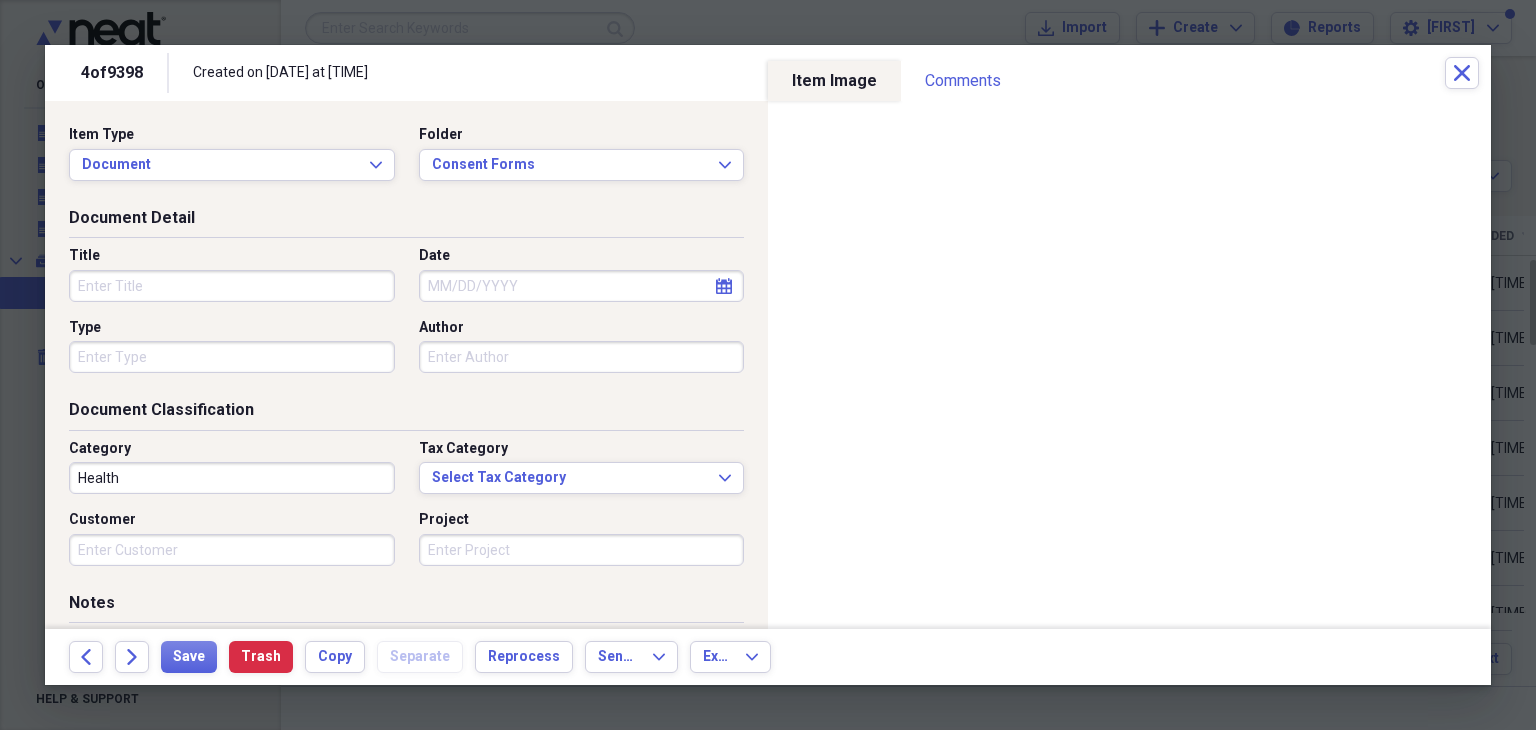 click on "Date" at bounding box center [582, 286] 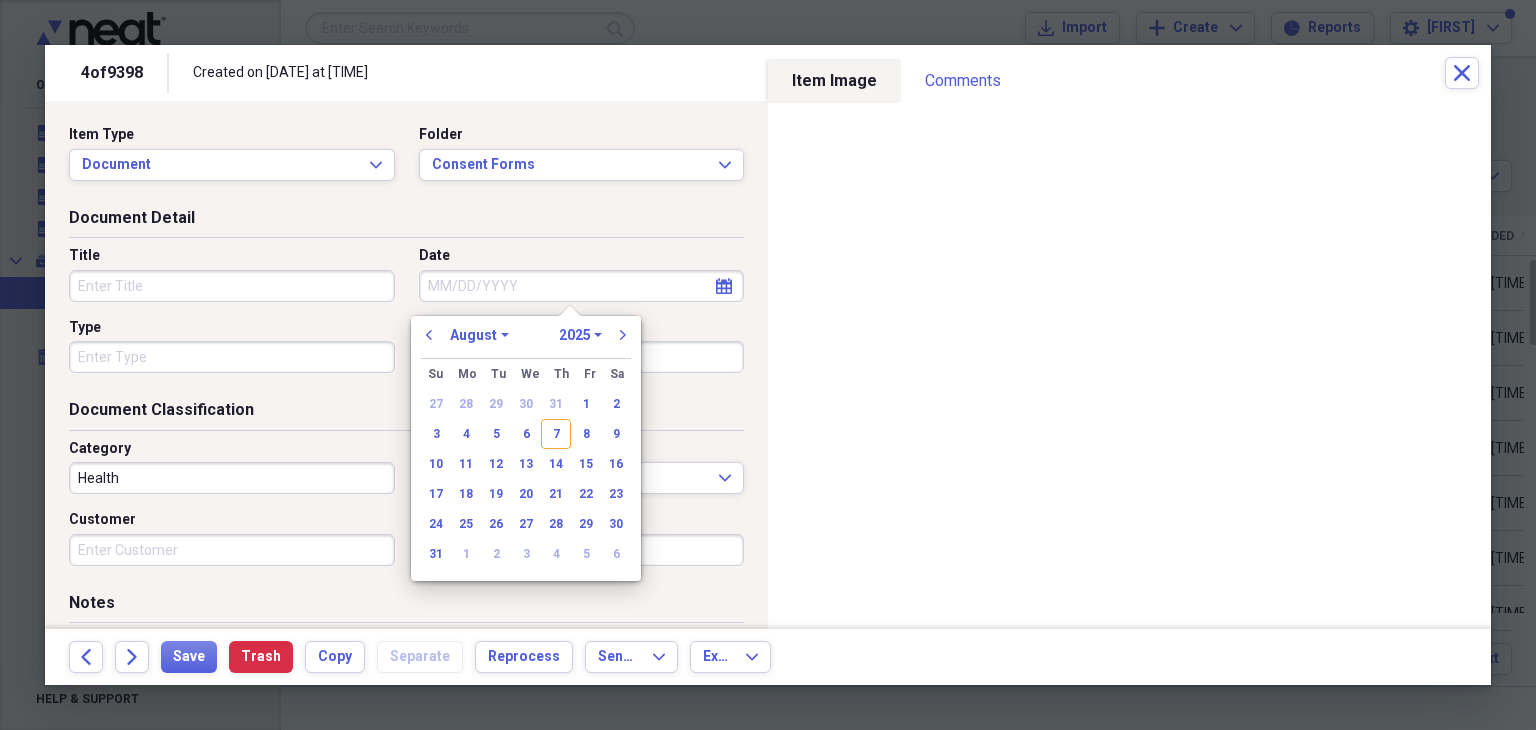 drag, startPoint x: 568, startPoint y: 425, endPoint x: 547, endPoint y: 439, distance: 25.23886 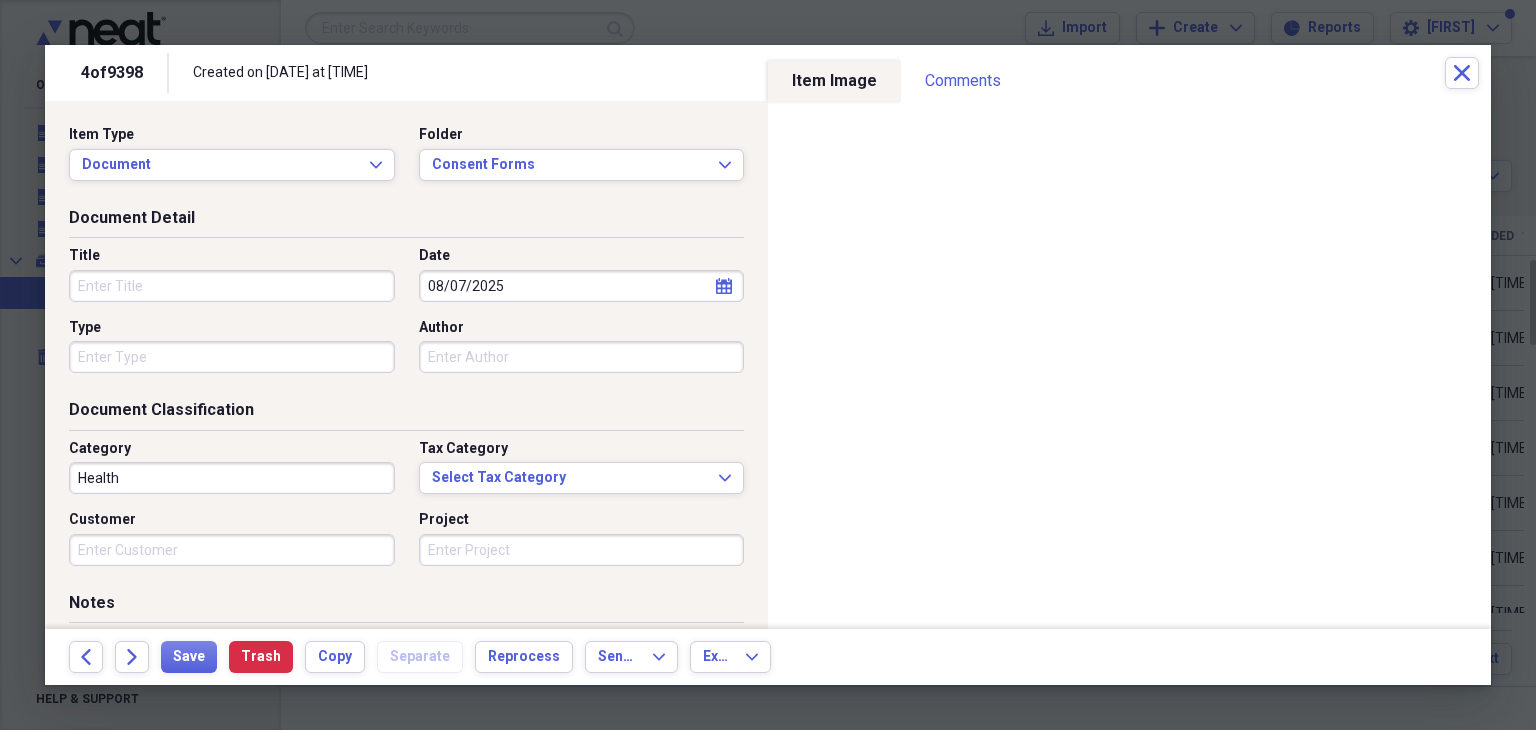 drag, startPoint x: 195, startPoint y: 283, endPoint x: 187, endPoint y: 294, distance: 13.601471 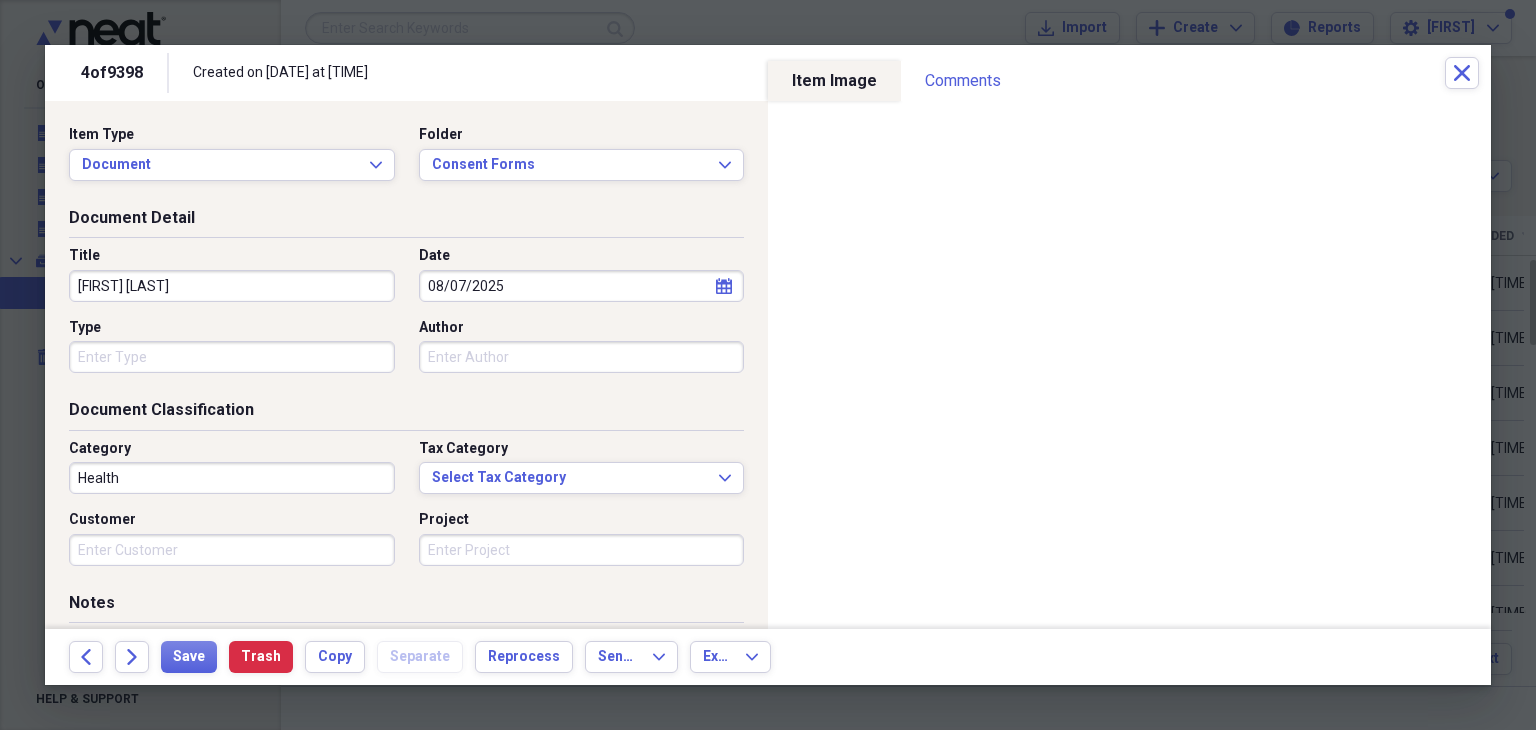 type on "[FIRST] [LAST]" 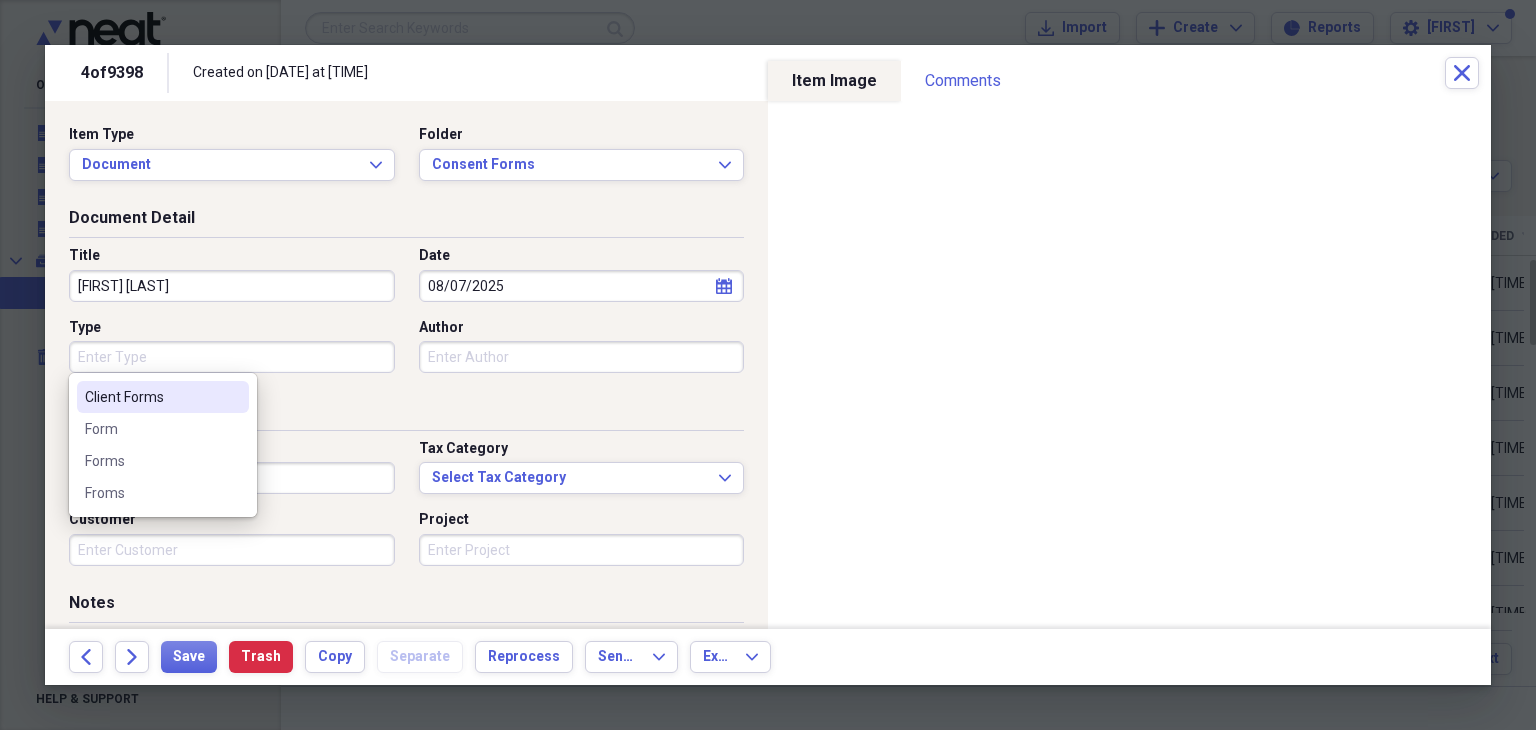 click on "Type" at bounding box center (232, 357) 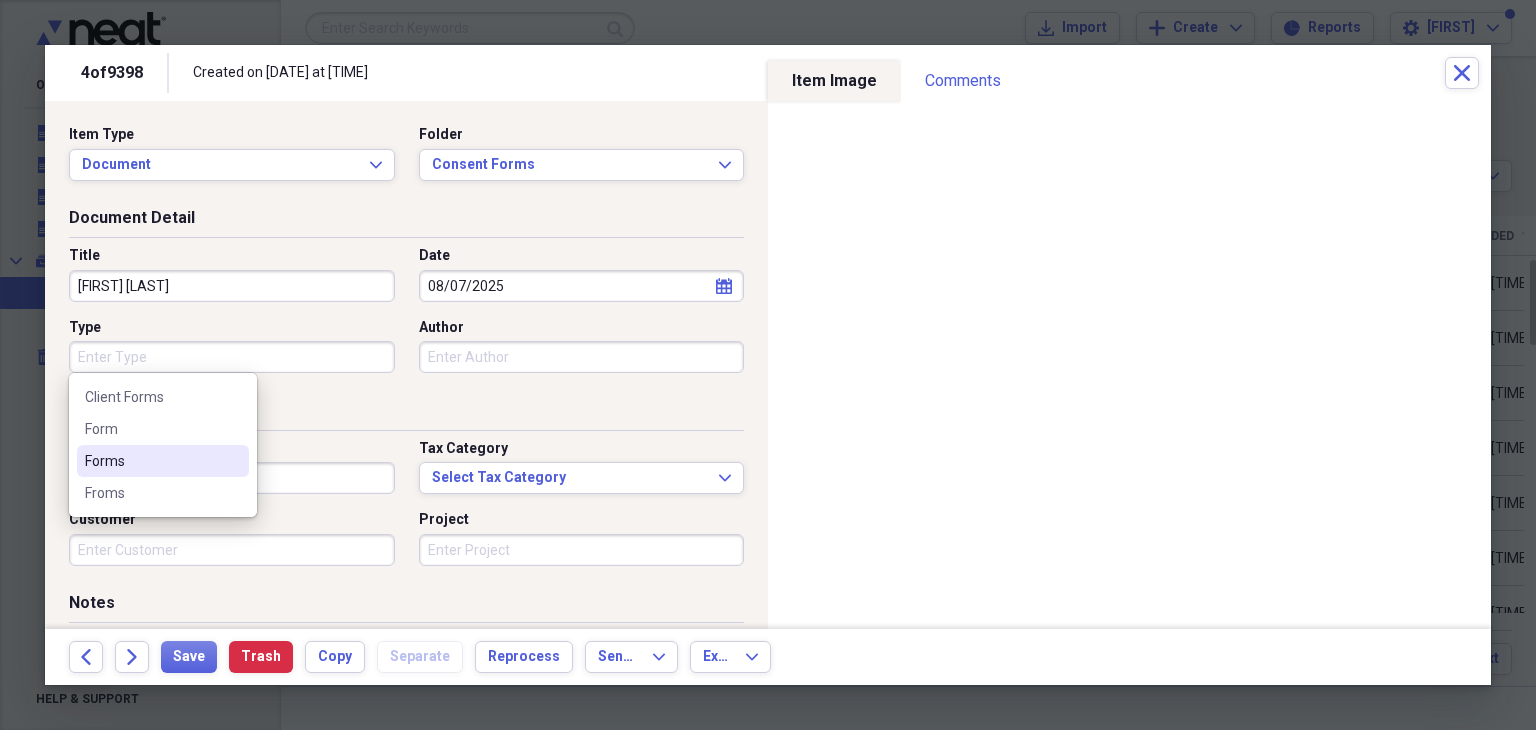click on "Forms" at bounding box center [151, 461] 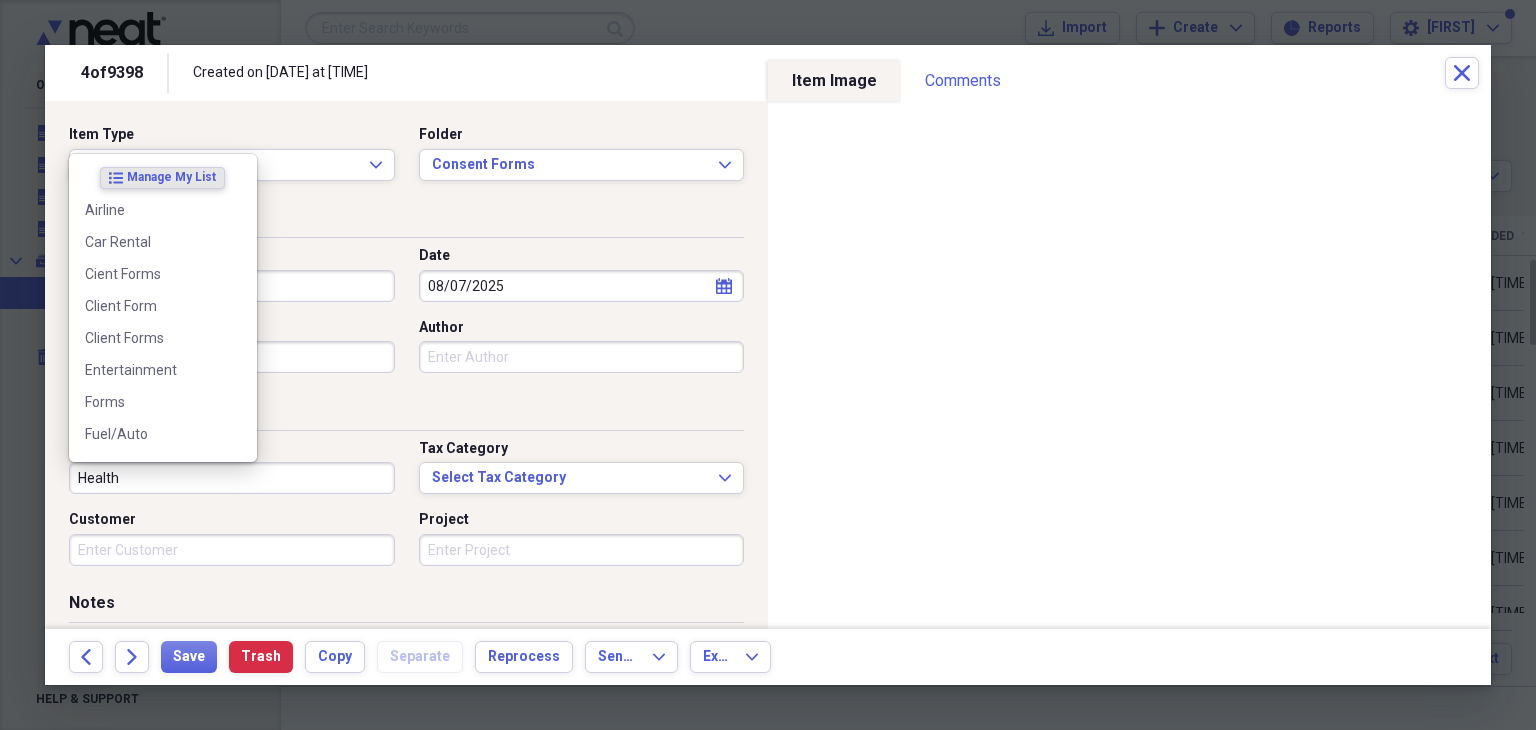 click on "Health" at bounding box center (232, 478) 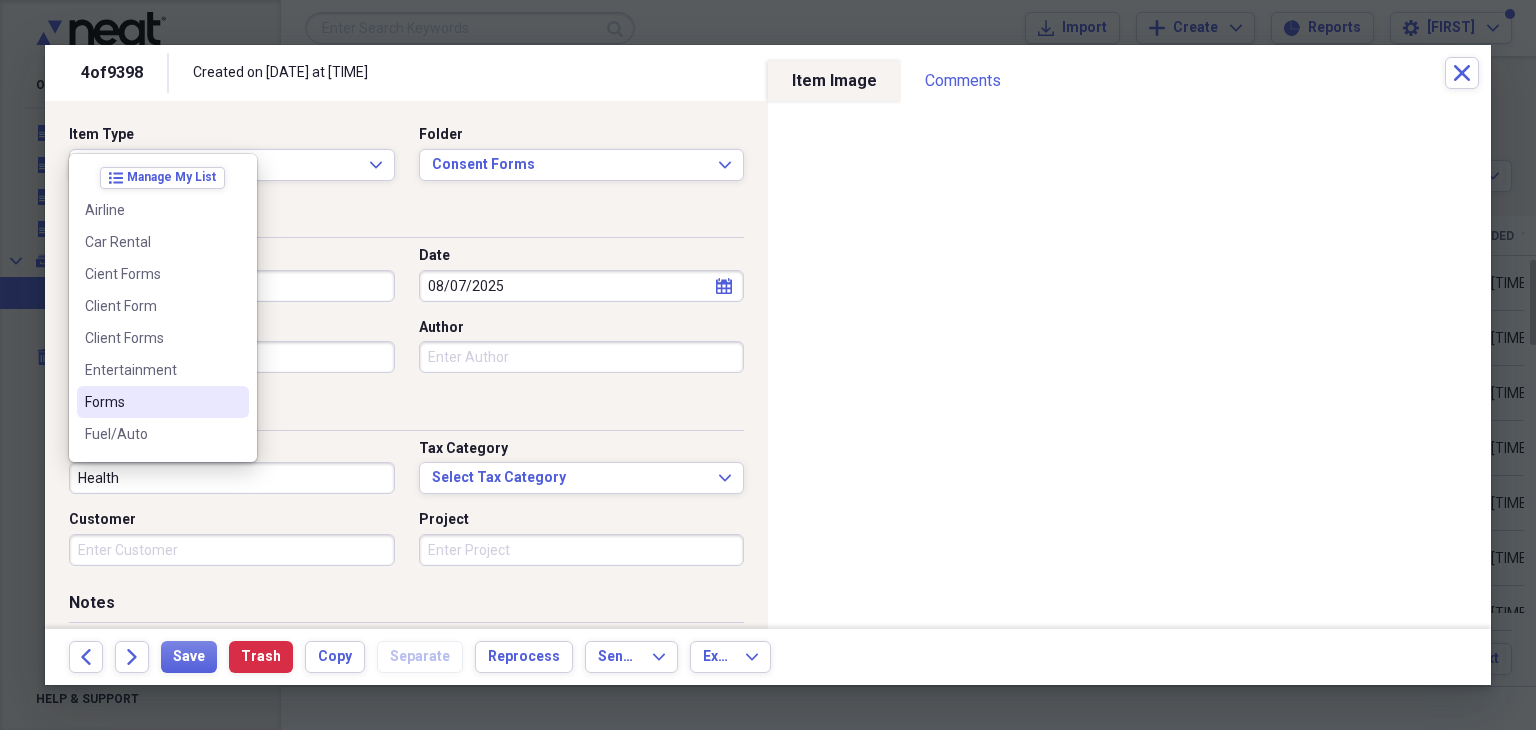 click on "Forms" at bounding box center (163, 402) 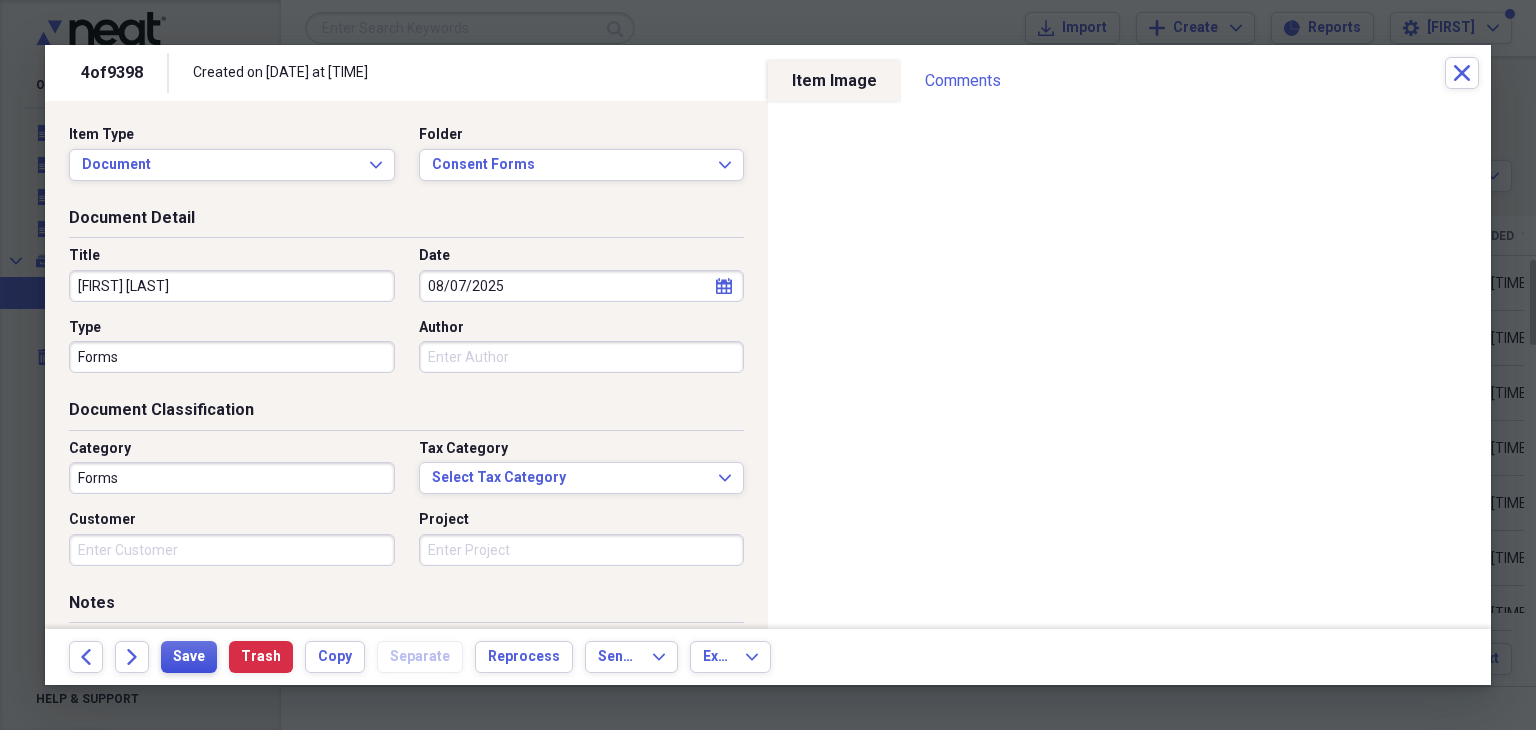 click on "Save" at bounding box center (189, 657) 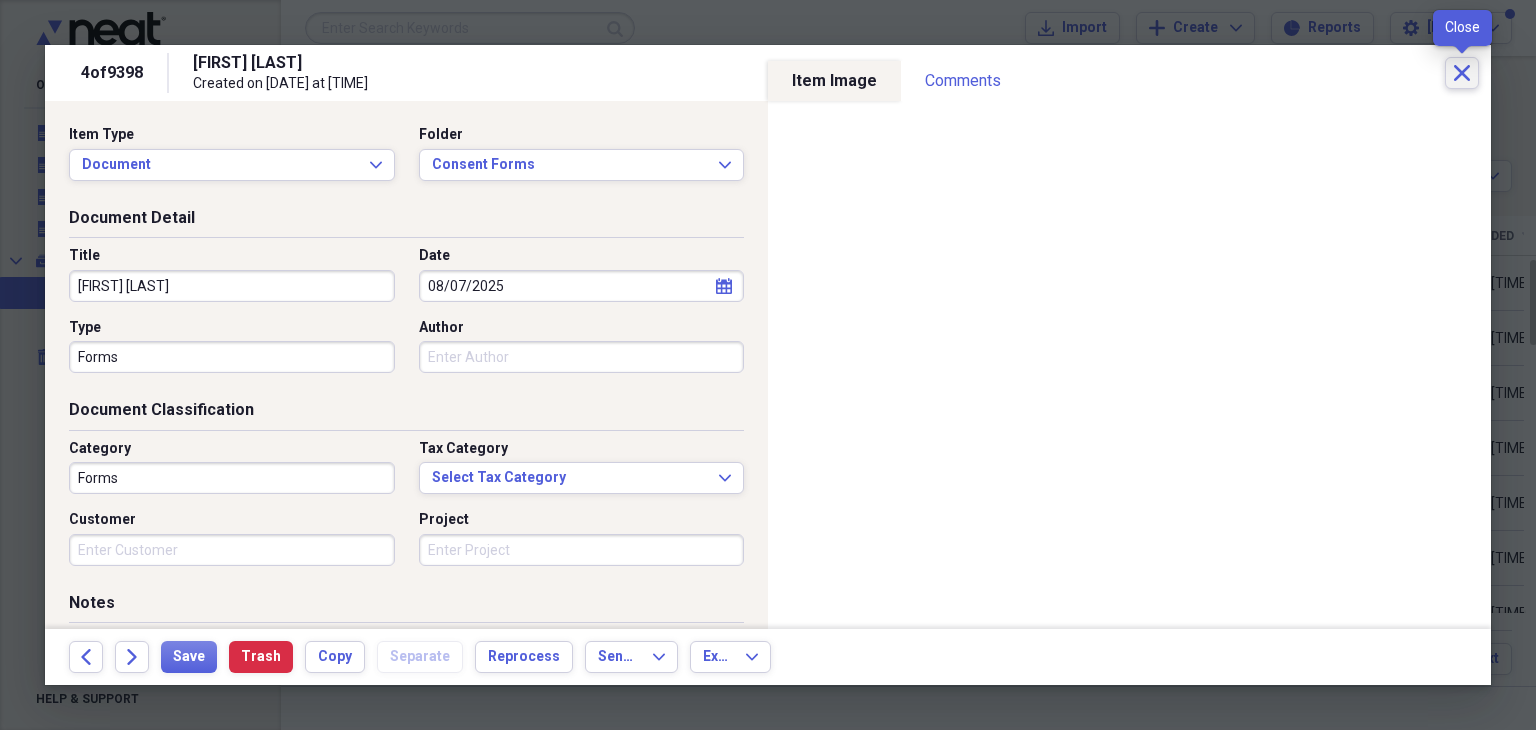 click on "Close" at bounding box center (1462, 73) 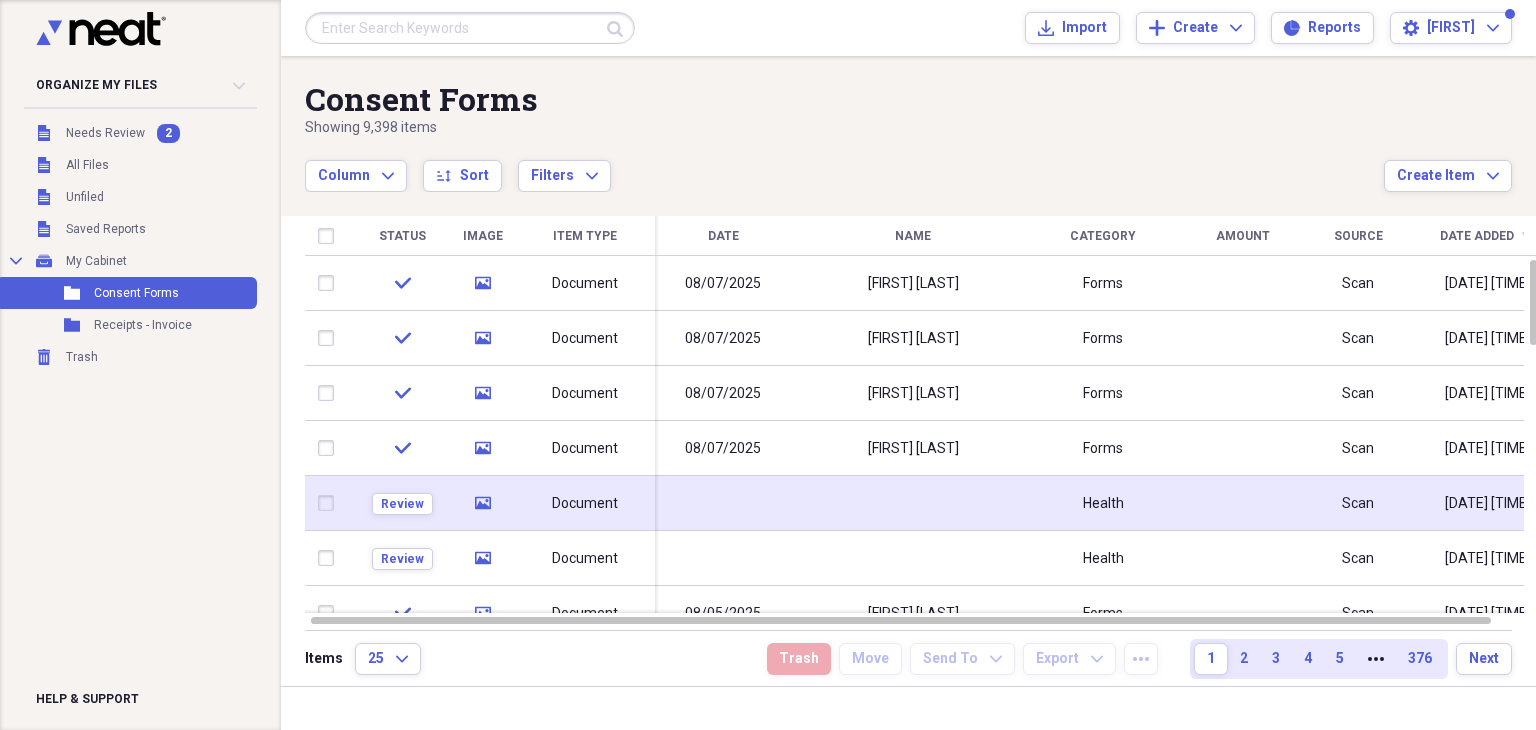click on "Document" at bounding box center [585, 504] 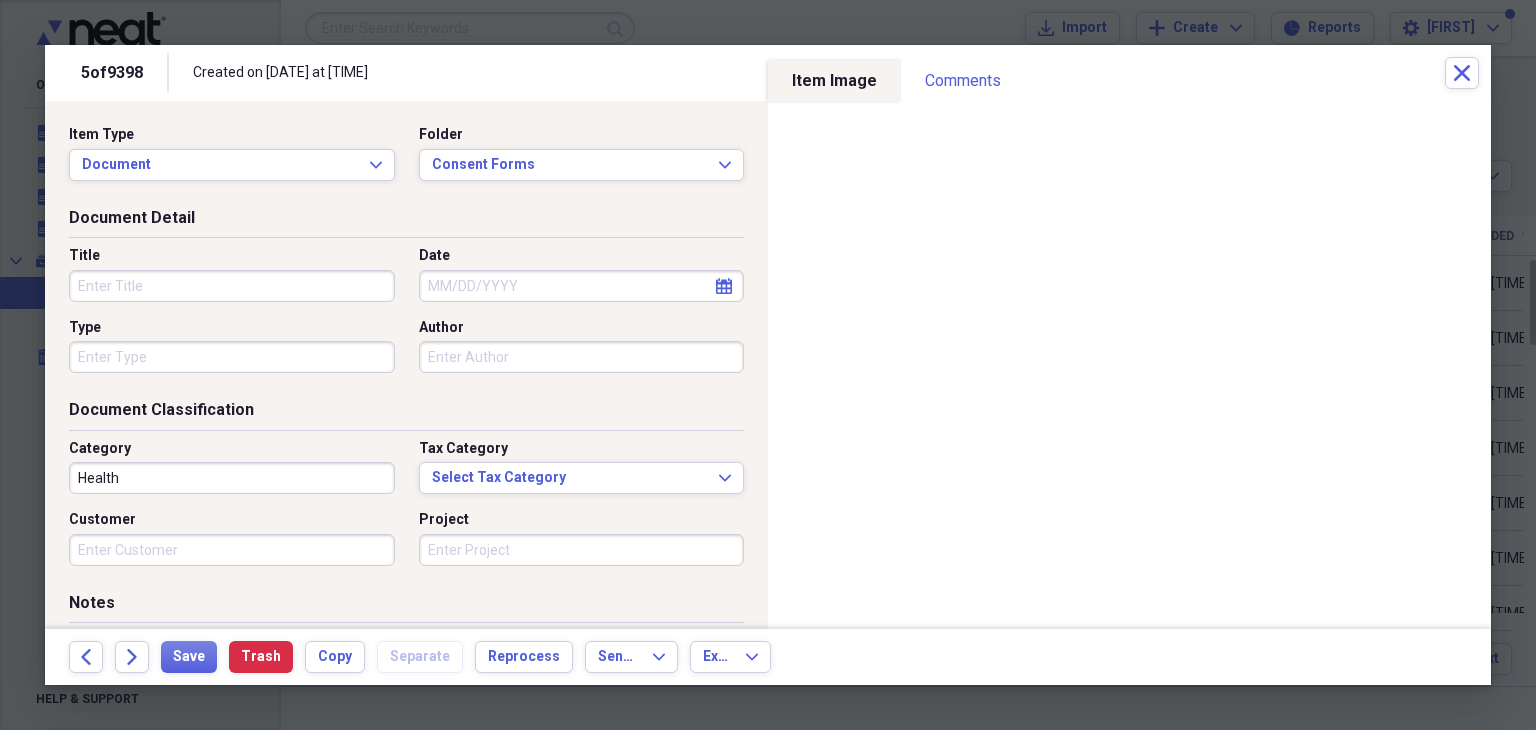 click on "Title" at bounding box center [232, 286] 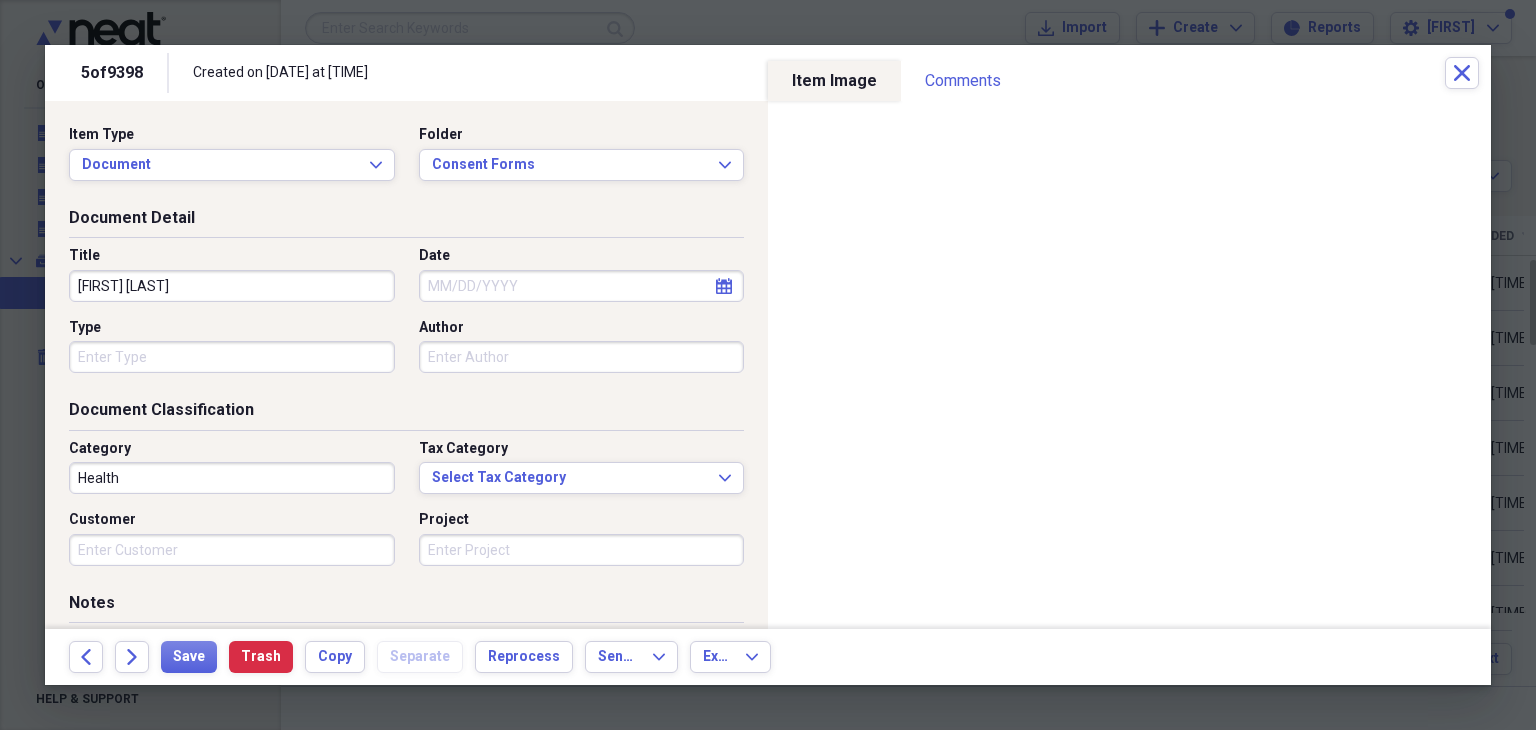 type on "[FIRST] [LAST]" 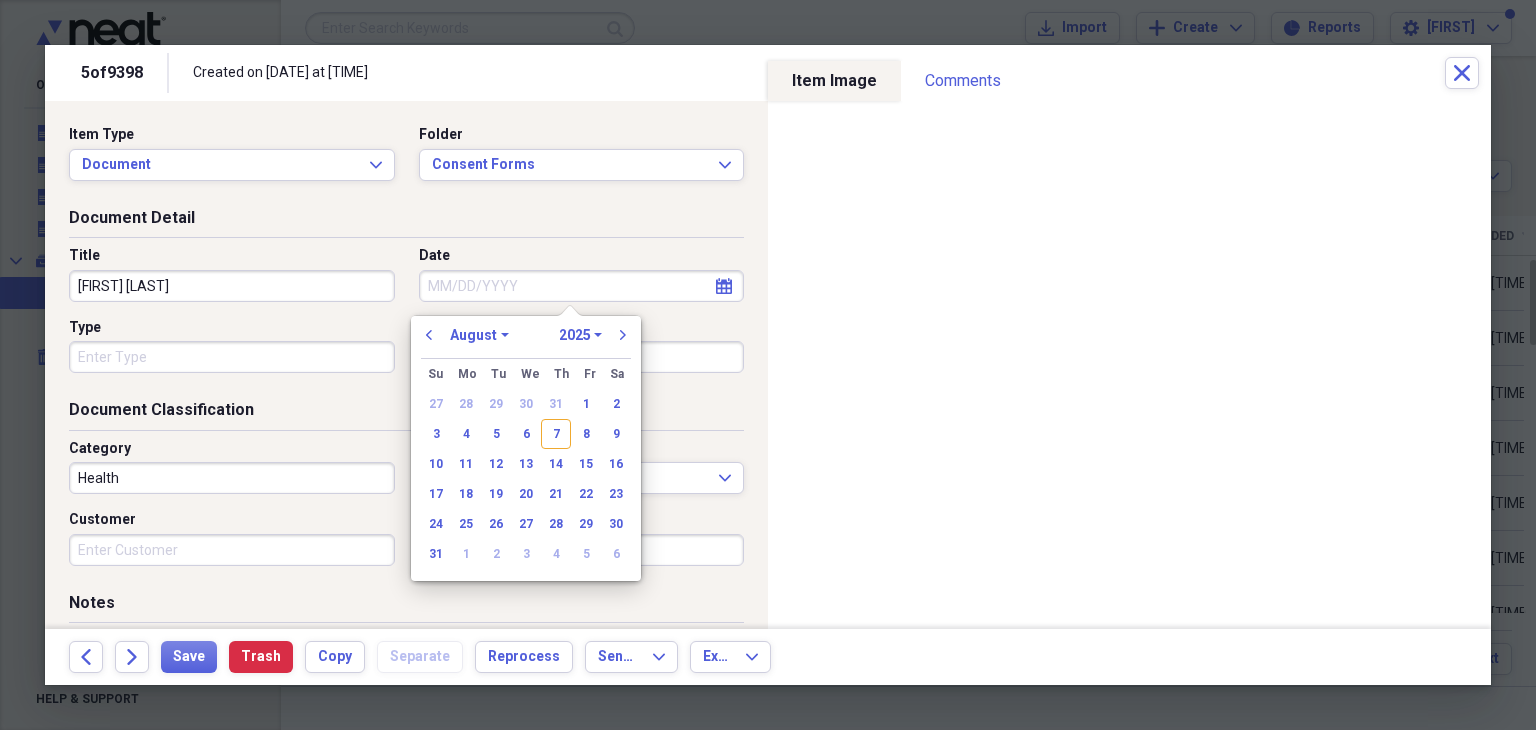 click on "7" at bounding box center [556, 434] 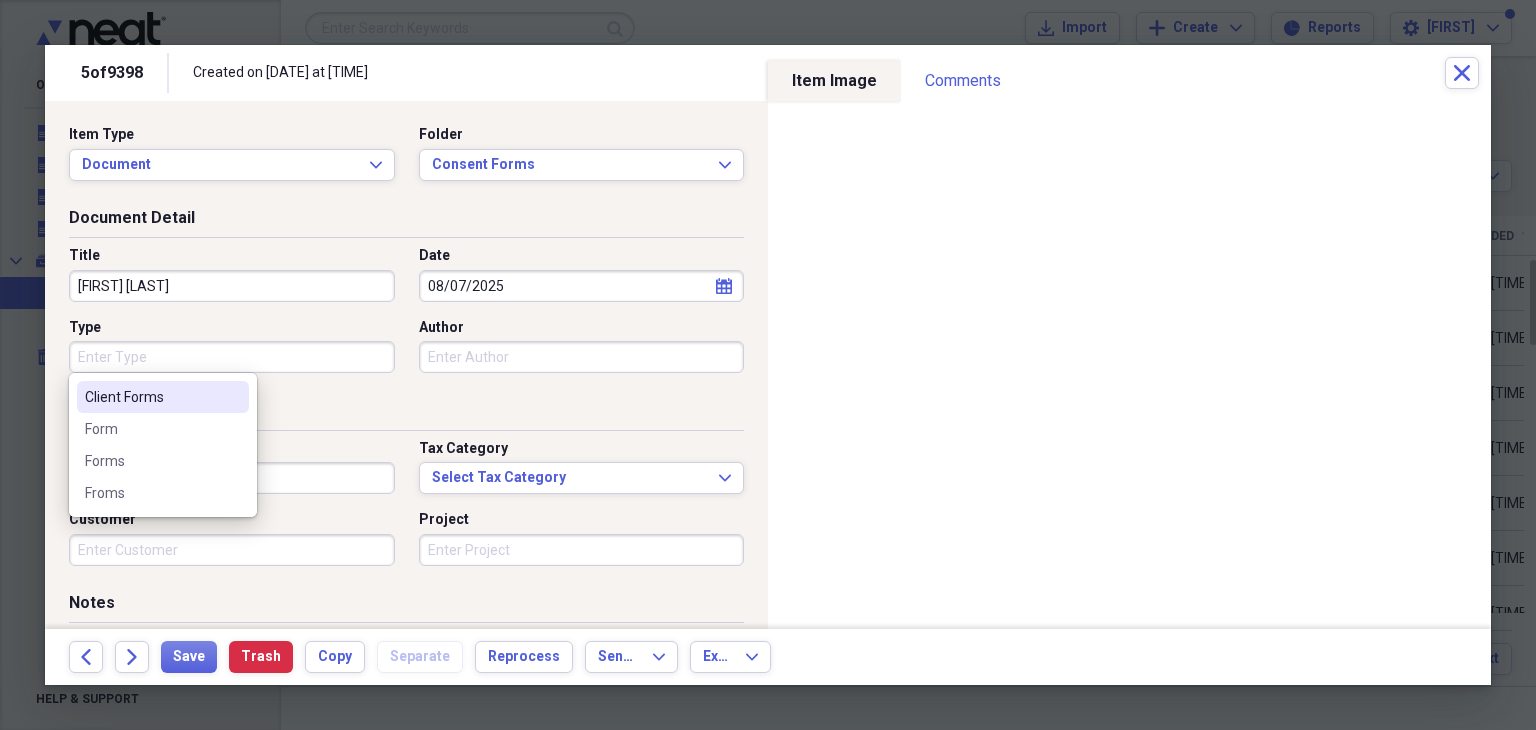 click on "Type" at bounding box center [232, 357] 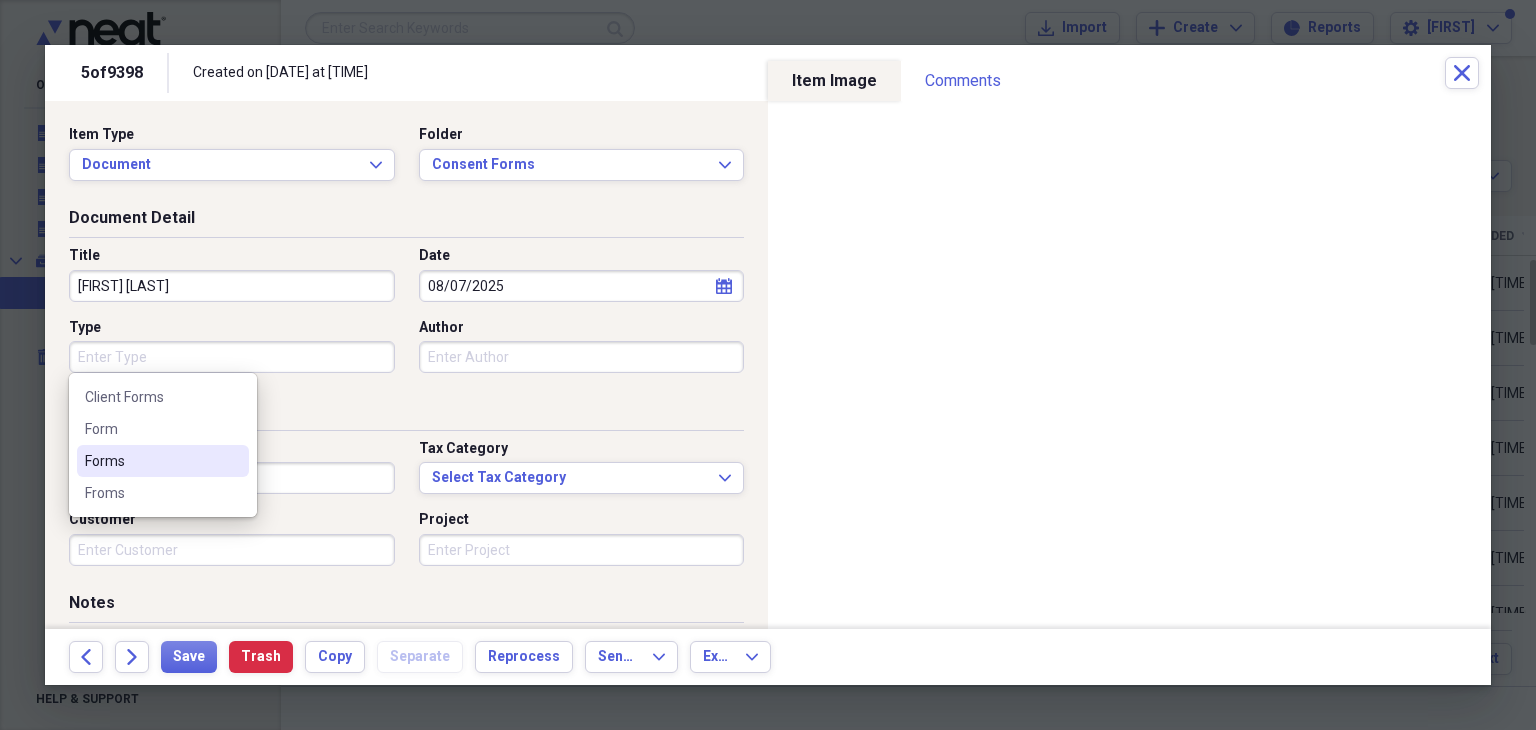 click on "Forms" at bounding box center (151, 461) 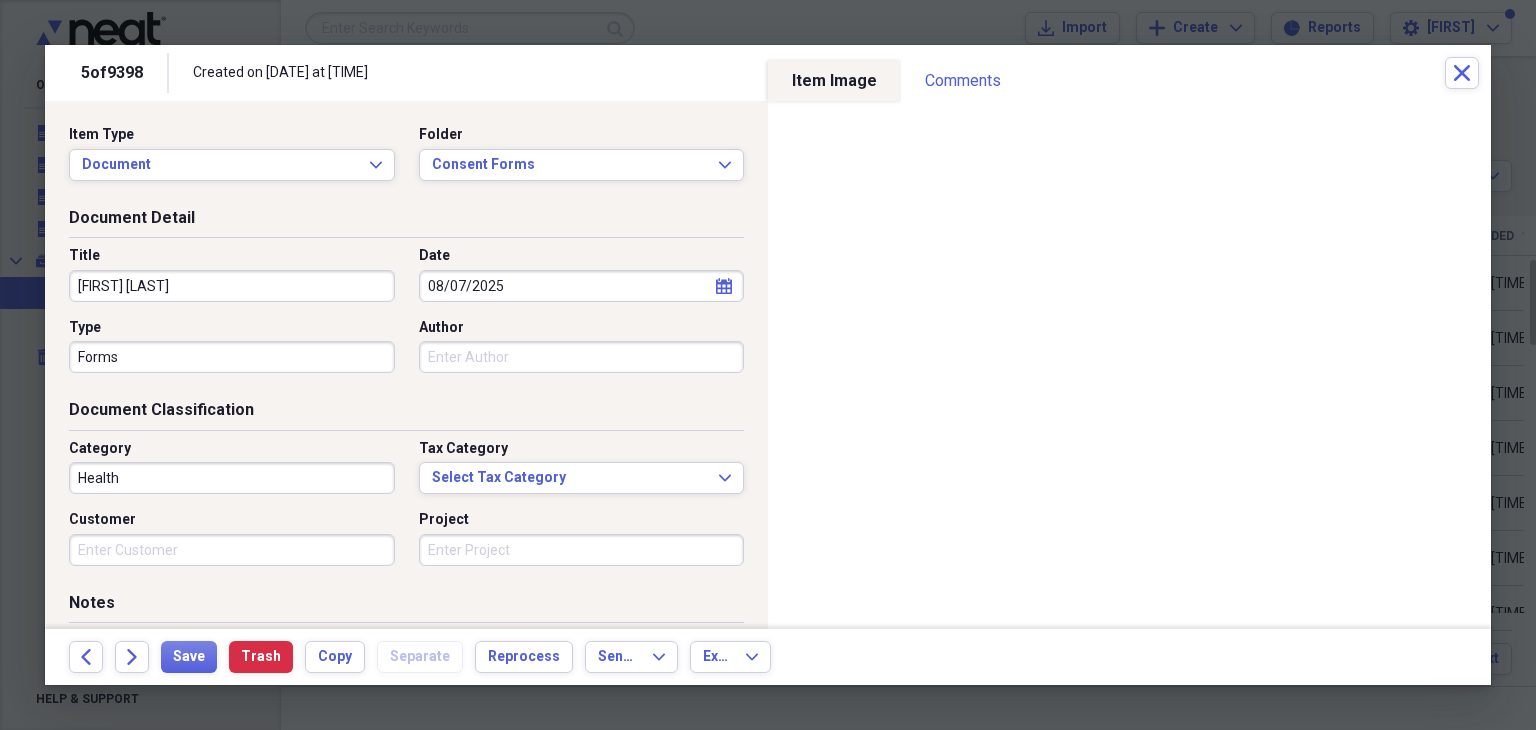 click on "Health" at bounding box center [232, 478] 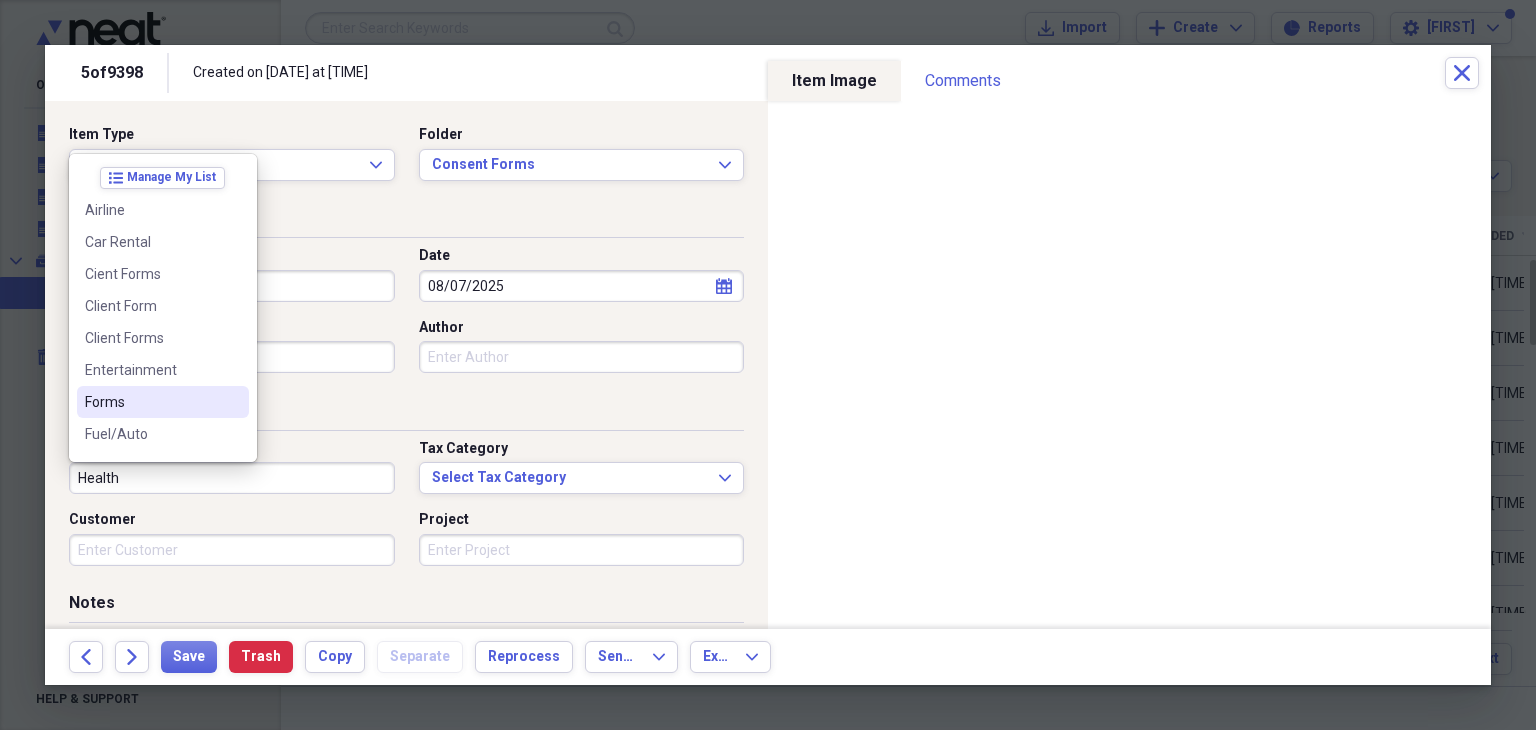 click on "Forms" at bounding box center (163, 402) 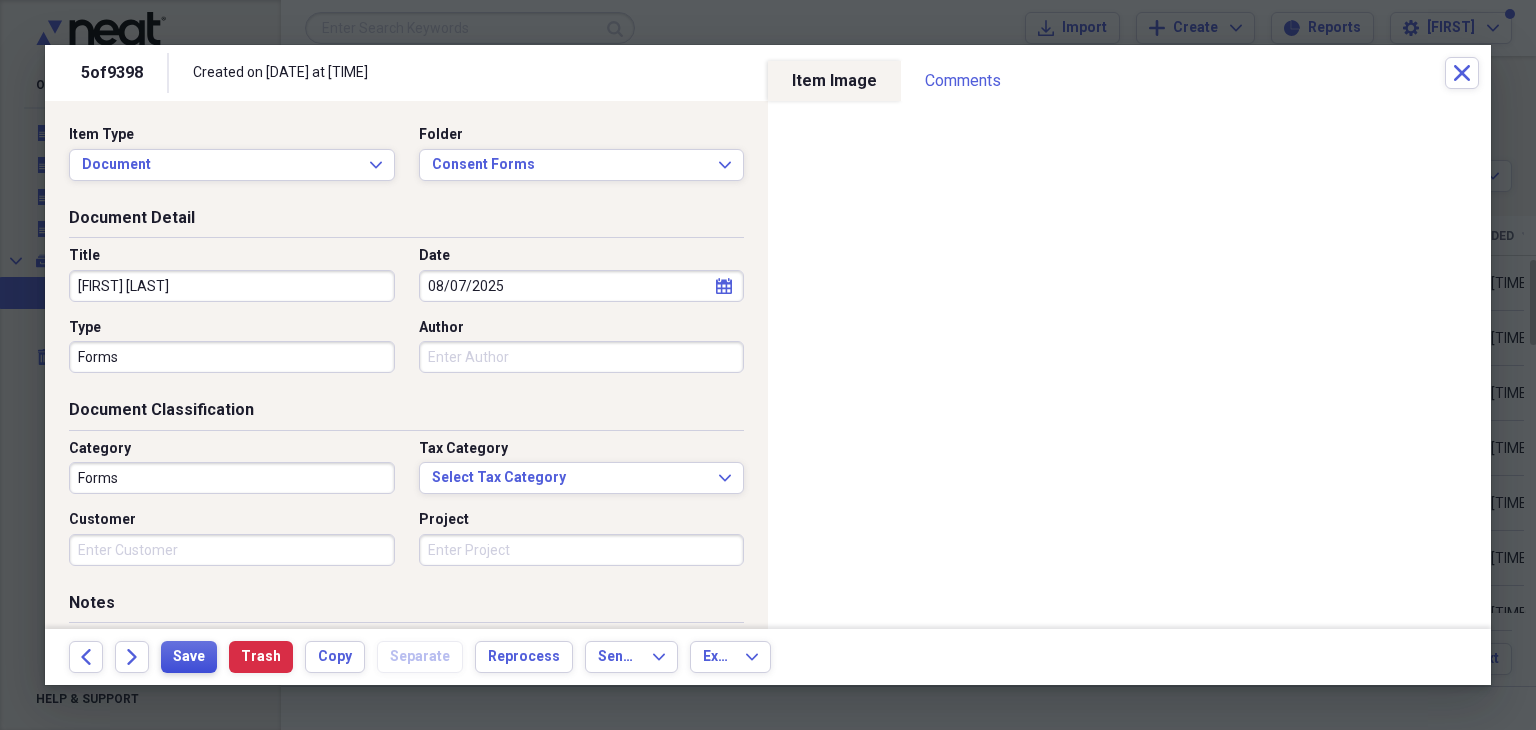 click on "Save" at bounding box center (189, 657) 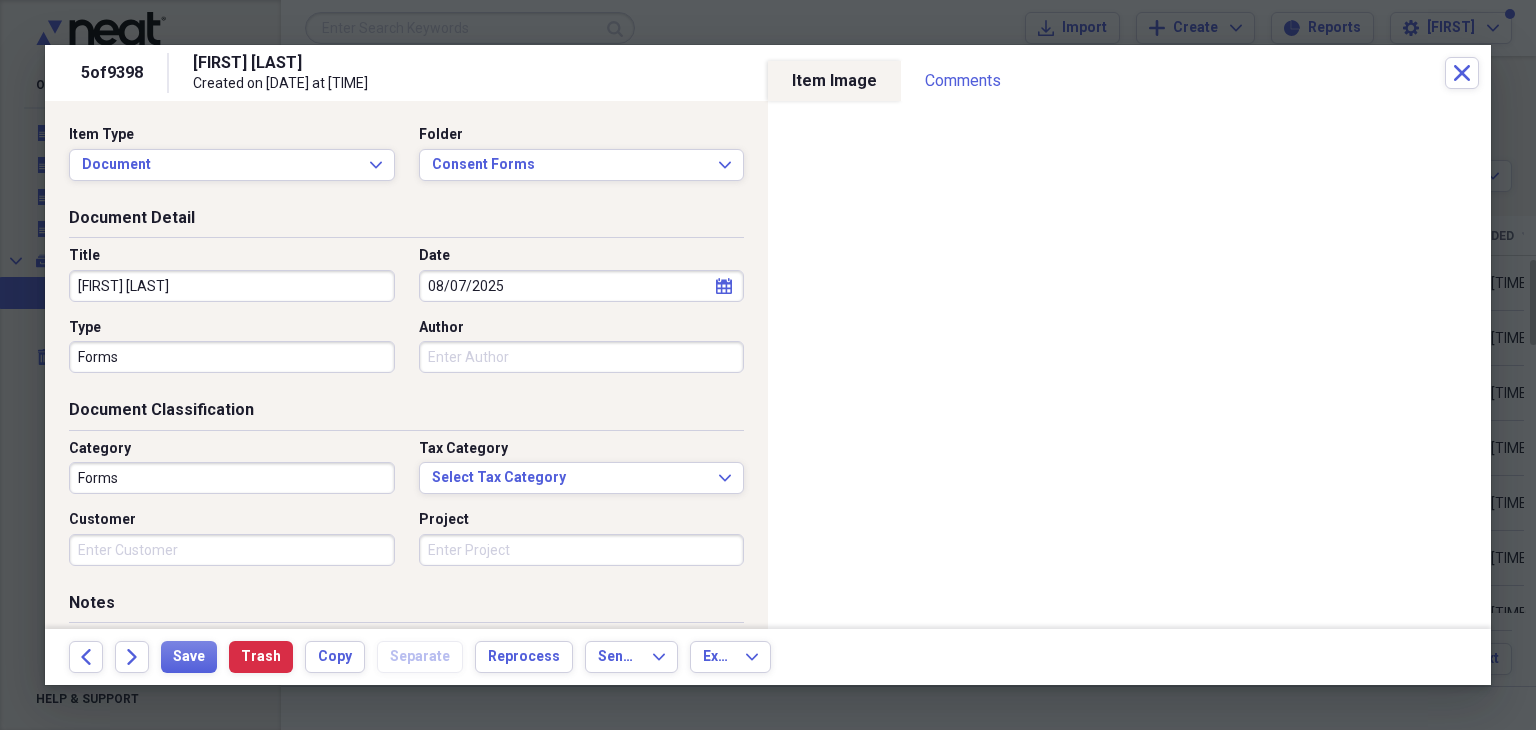 click on "Back Forward Save Trash Copy Separate Reprocess Send To Expand Export Expand" at bounding box center [768, 657] 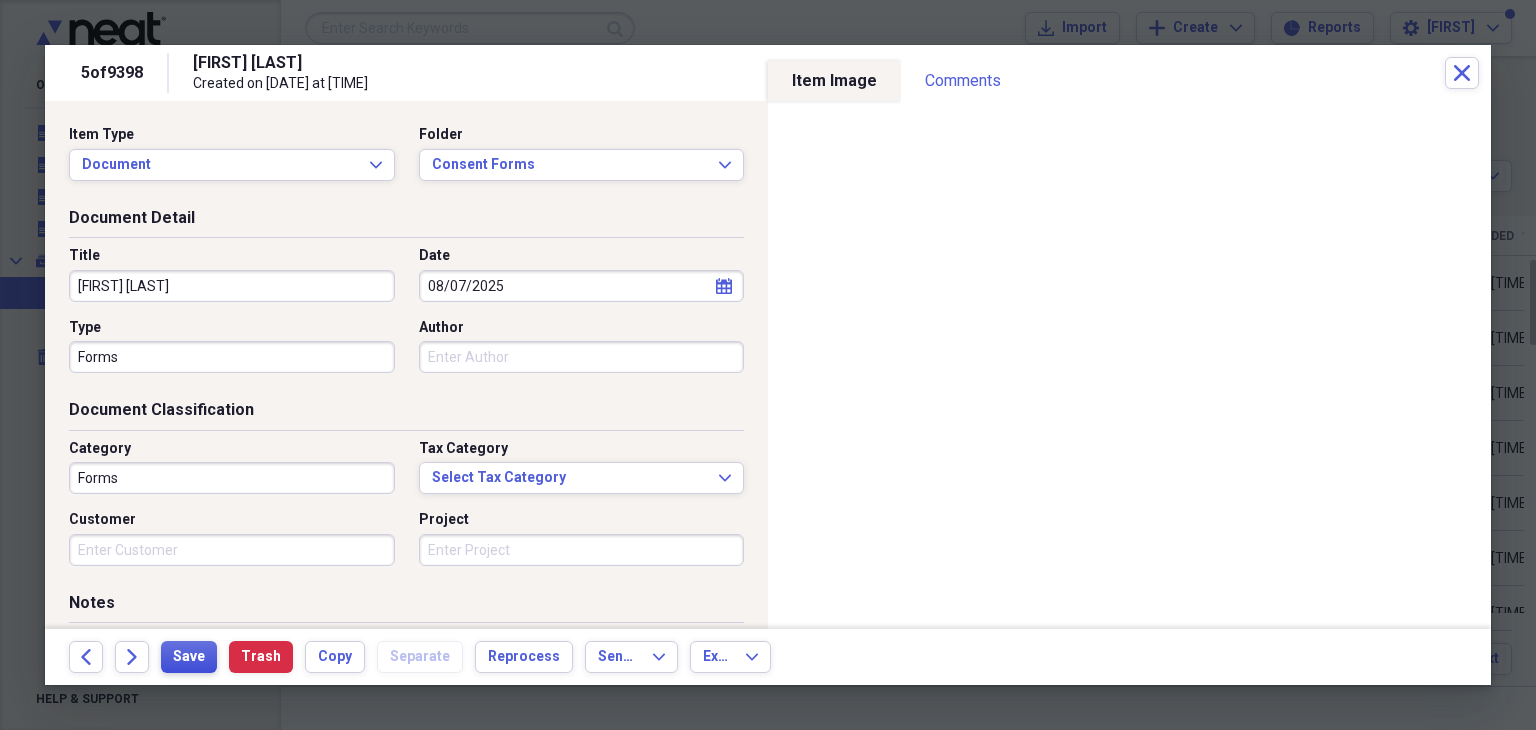 click on "Save" at bounding box center [189, 657] 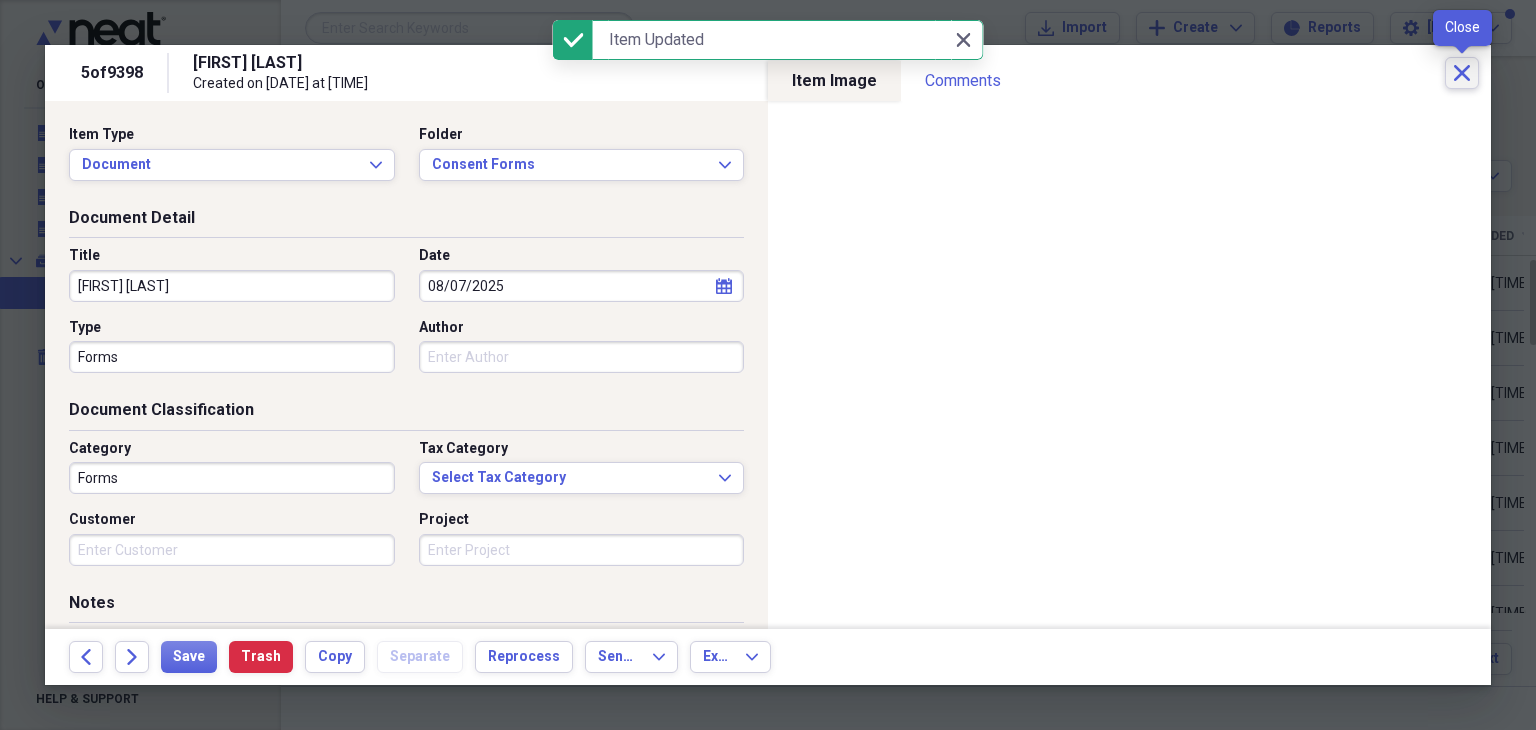 click on "Close" 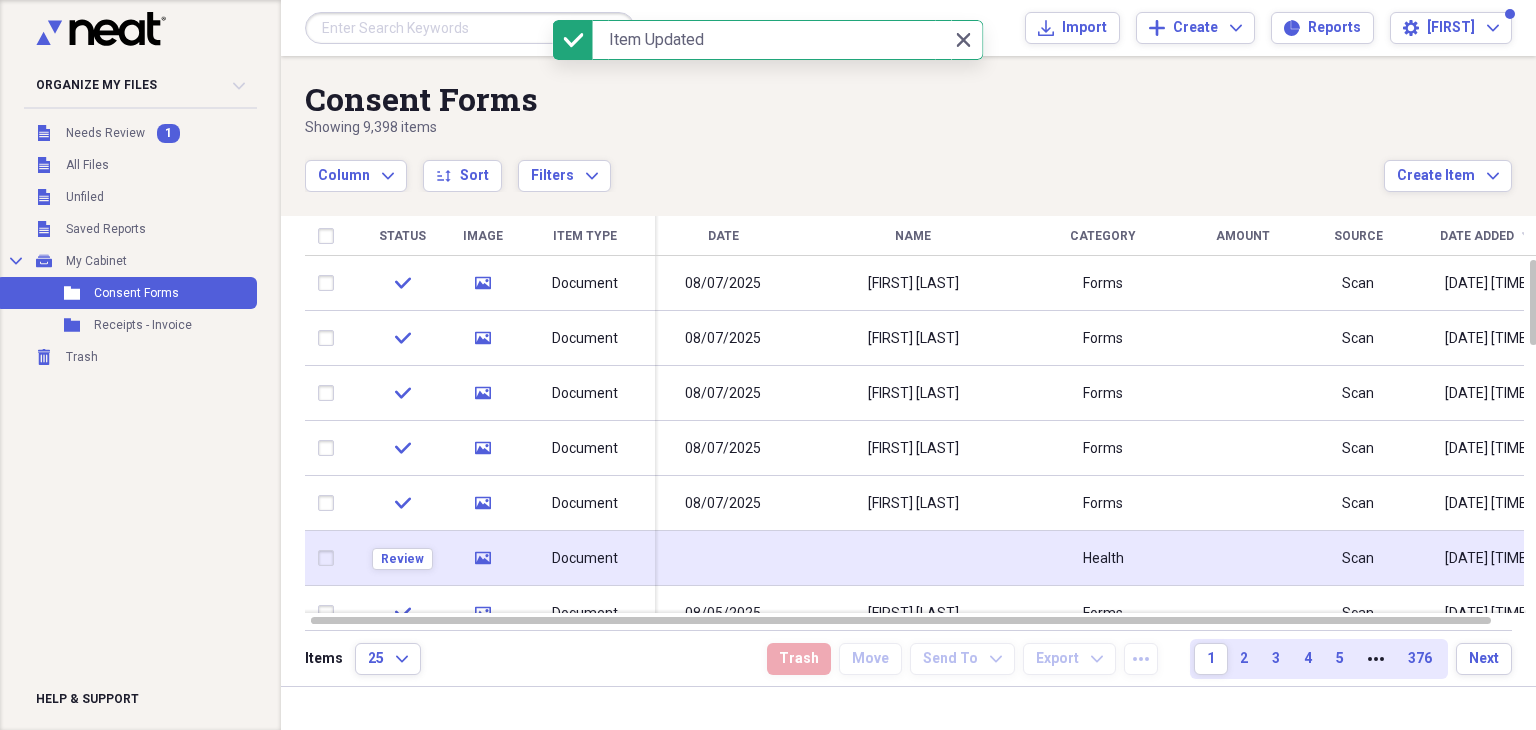 click on "Document" at bounding box center [585, 559] 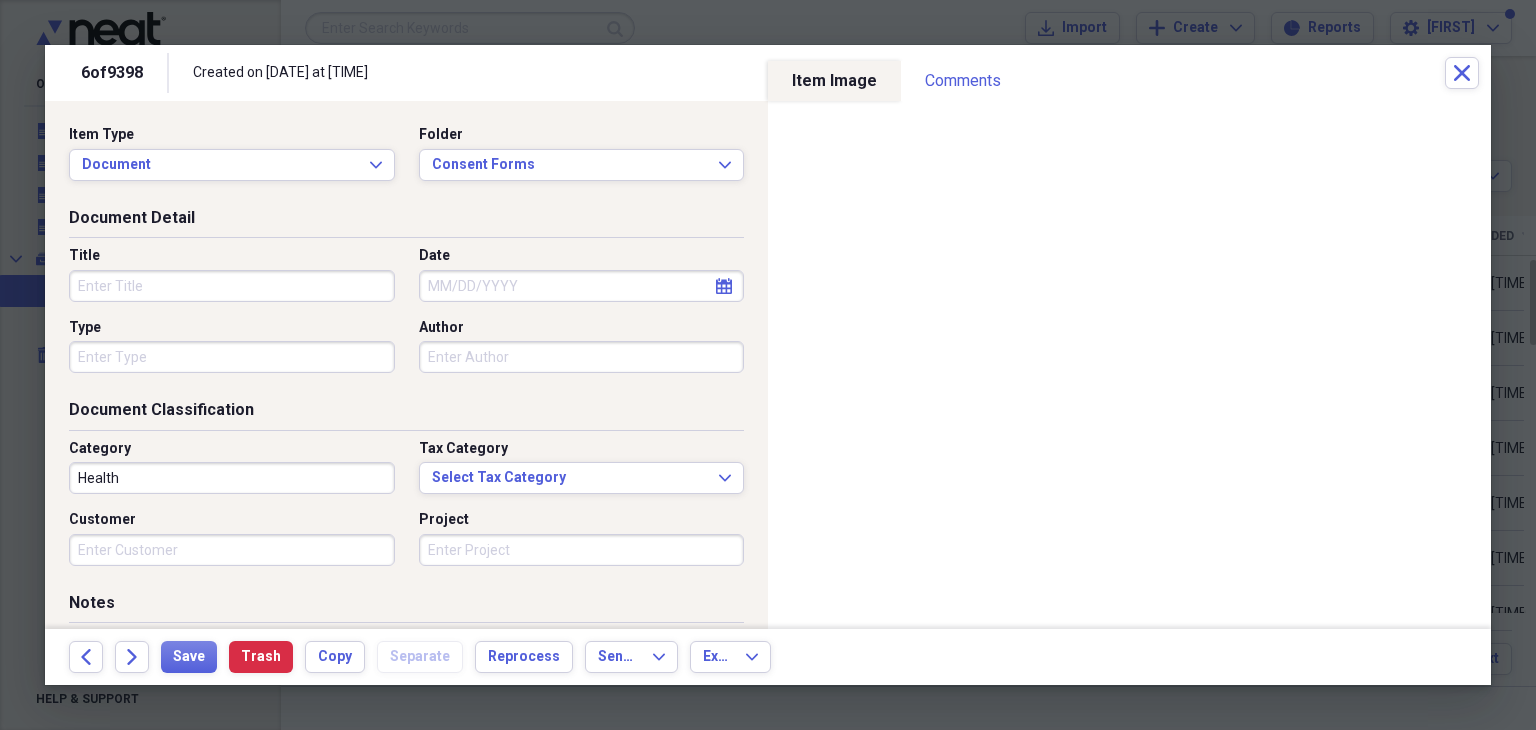 click on "Title" at bounding box center [232, 286] 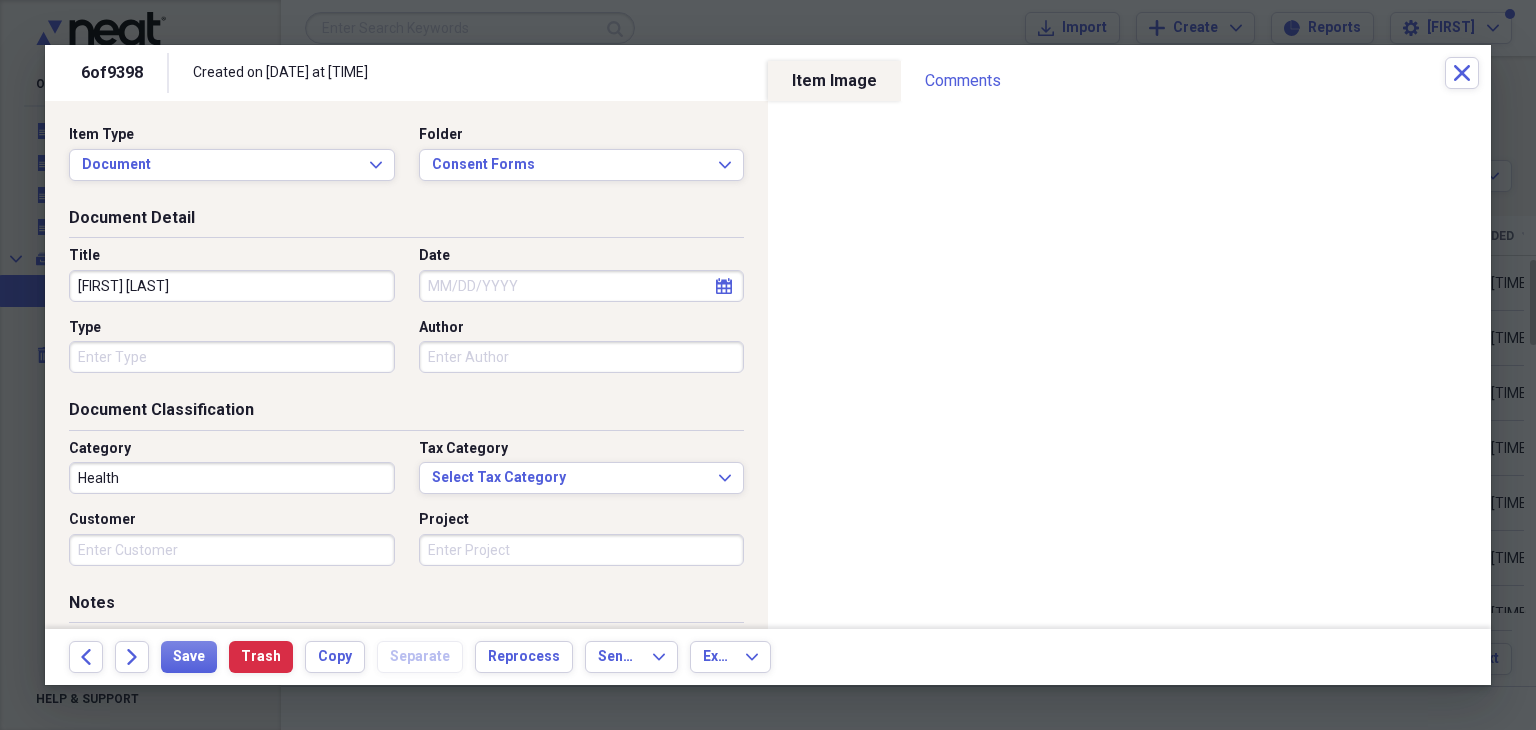 type on "[FIRST] [LAST]" 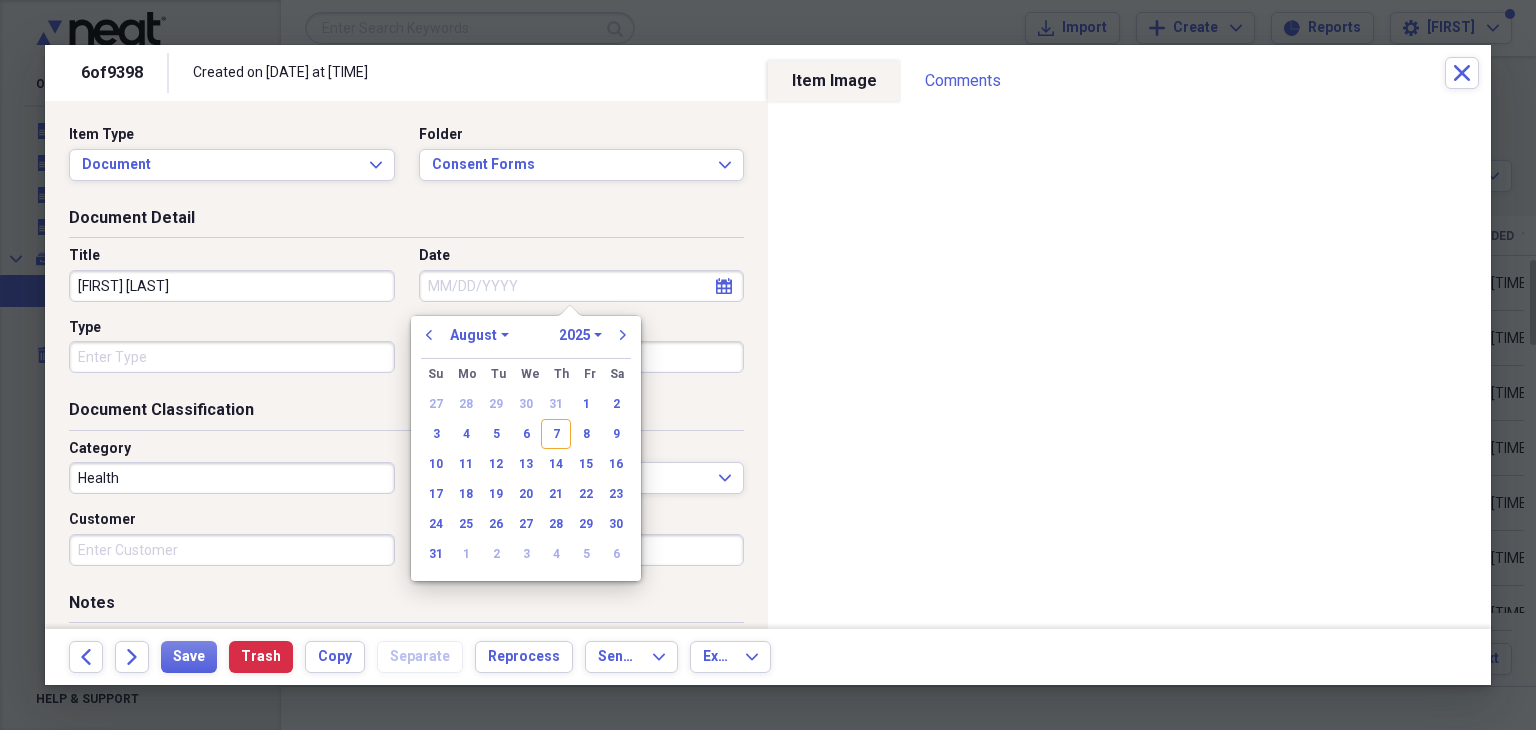 click on "Date" at bounding box center [582, 286] 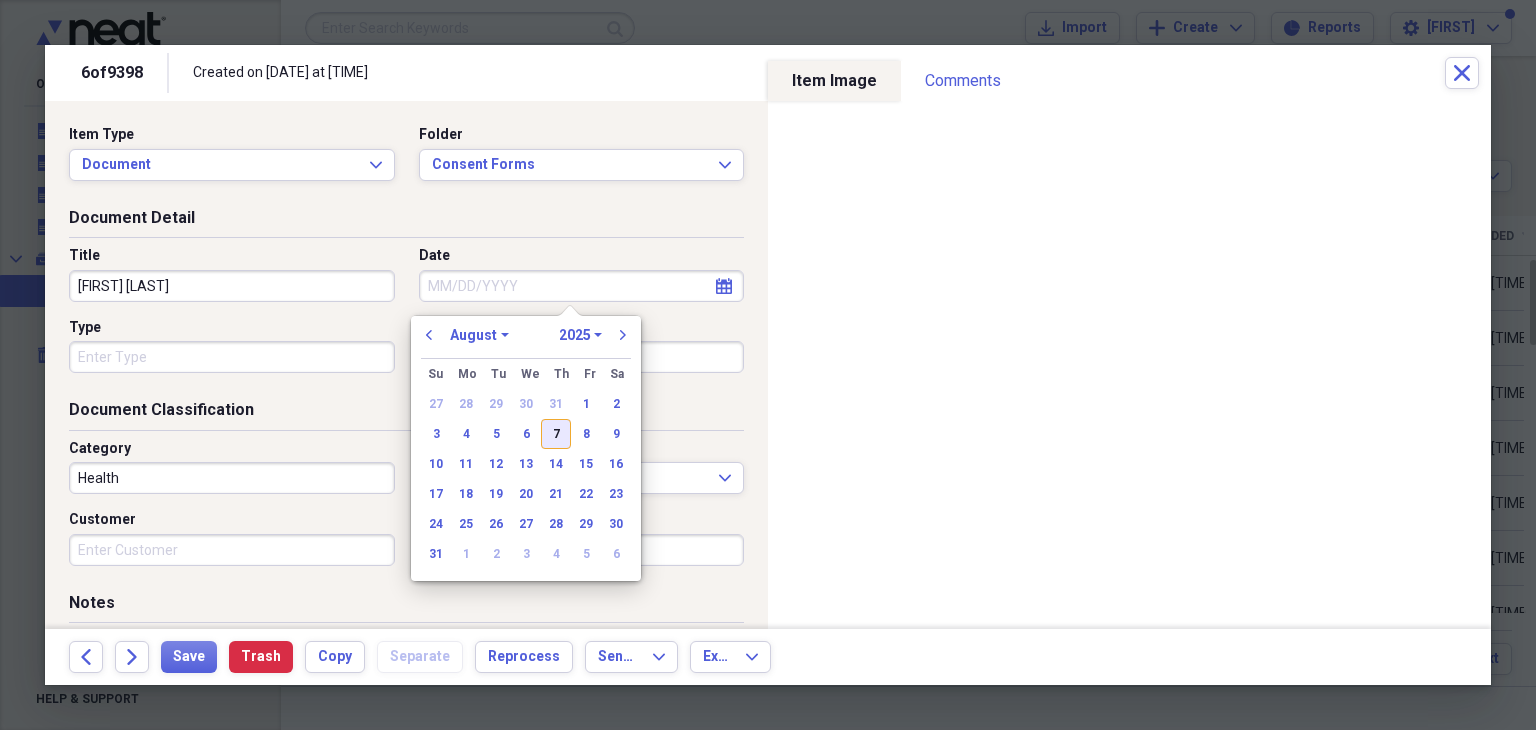 click on "7" at bounding box center [556, 434] 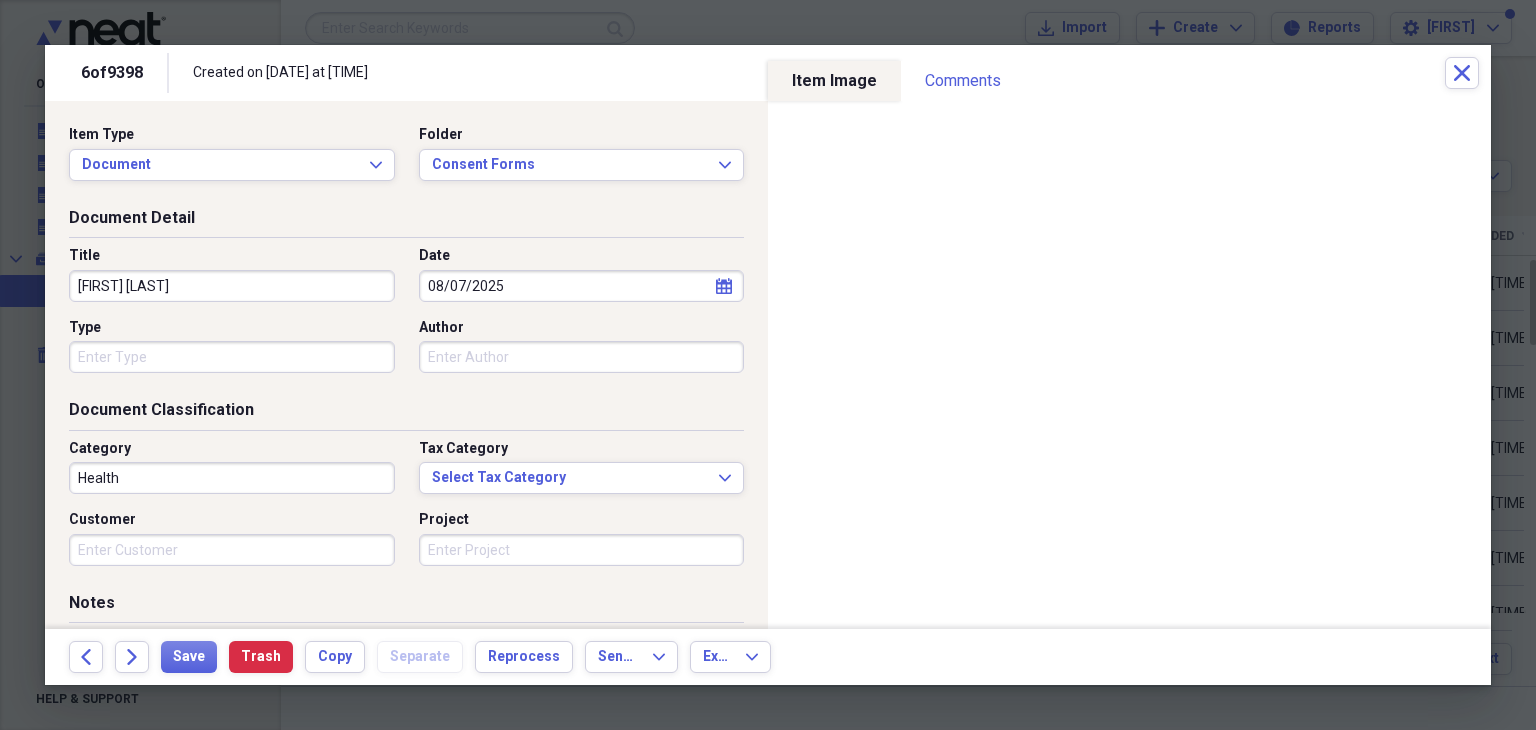 click on "Type" at bounding box center (232, 328) 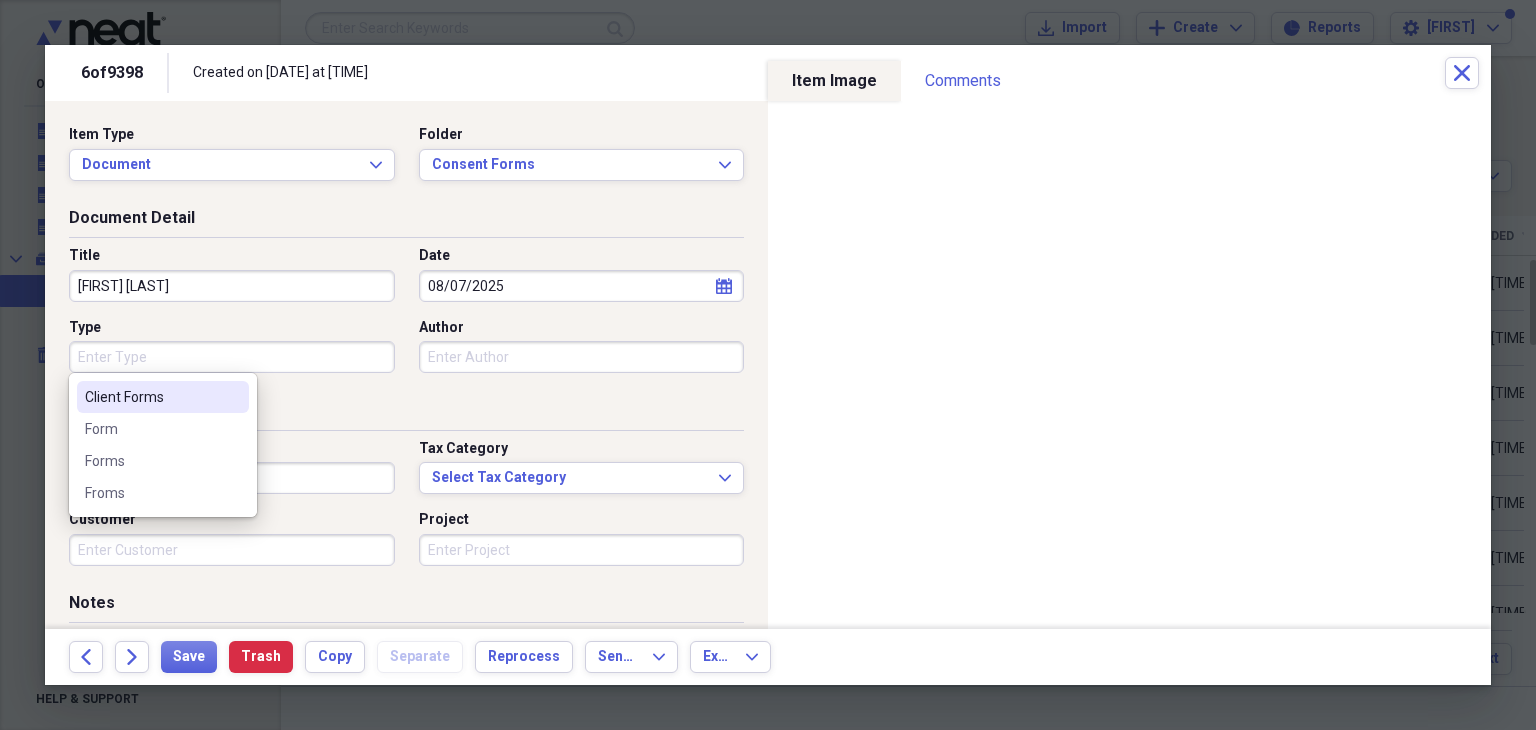 click on "Type" at bounding box center [232, 357] 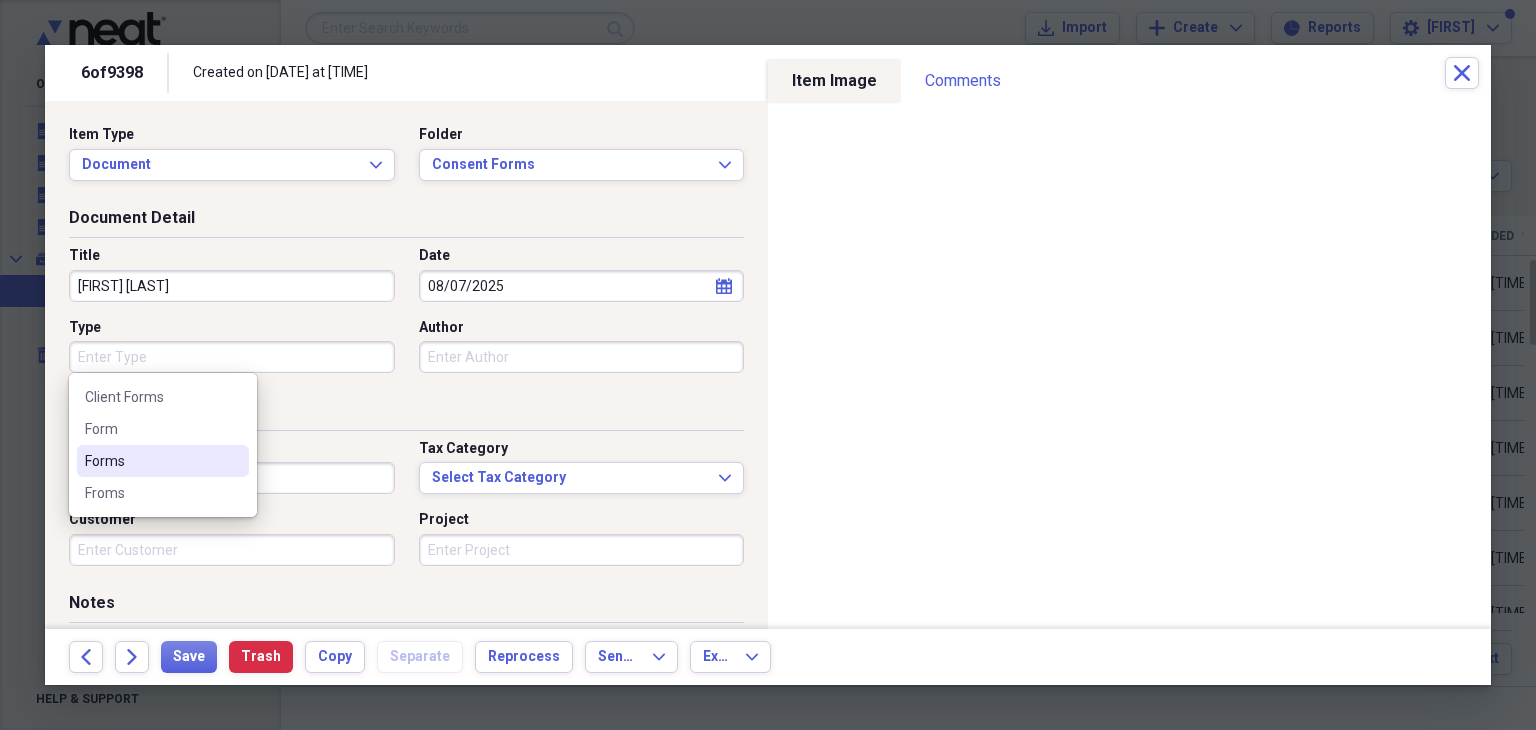 click on "Forms" at bounding box center [163, 461] 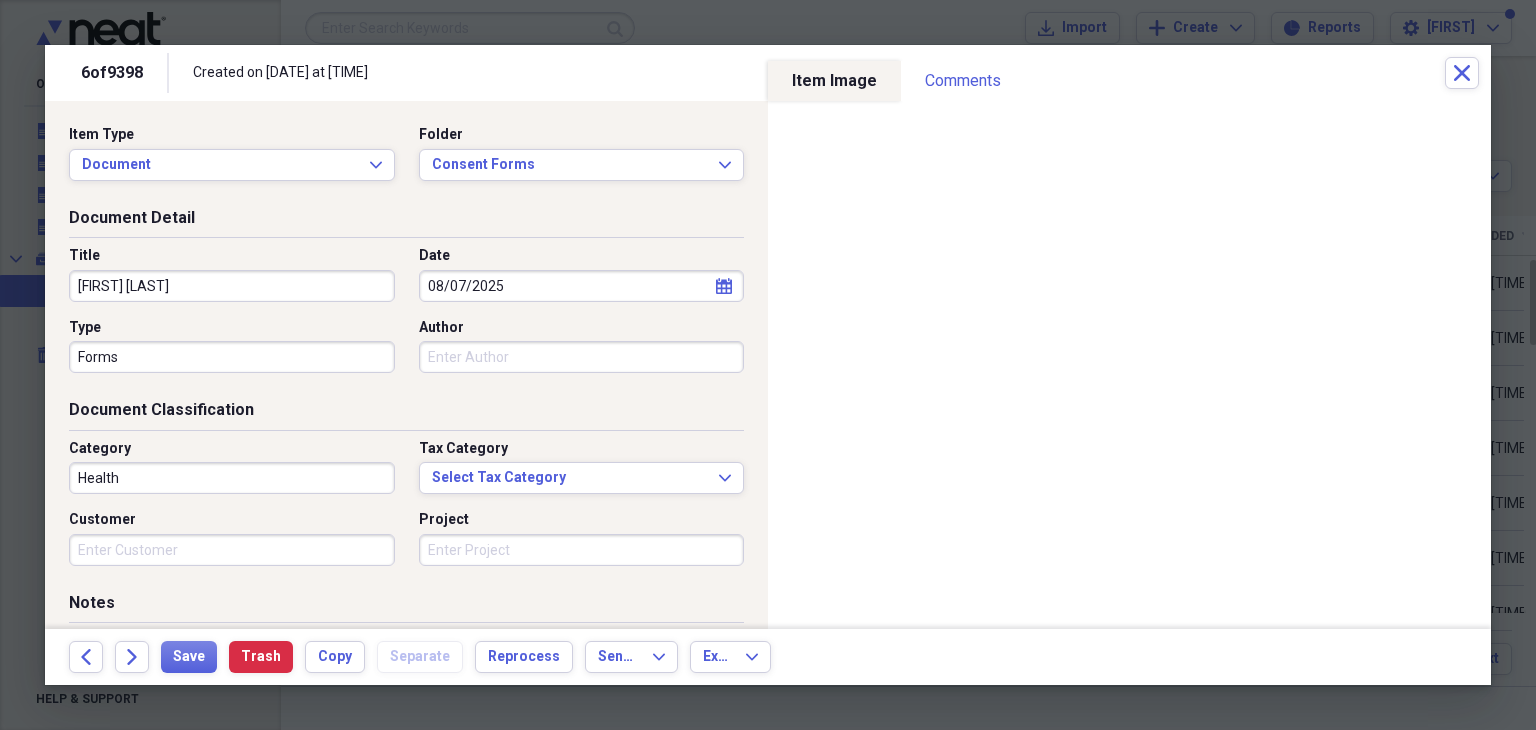 click on "Health" at bounding box center [232, 478] 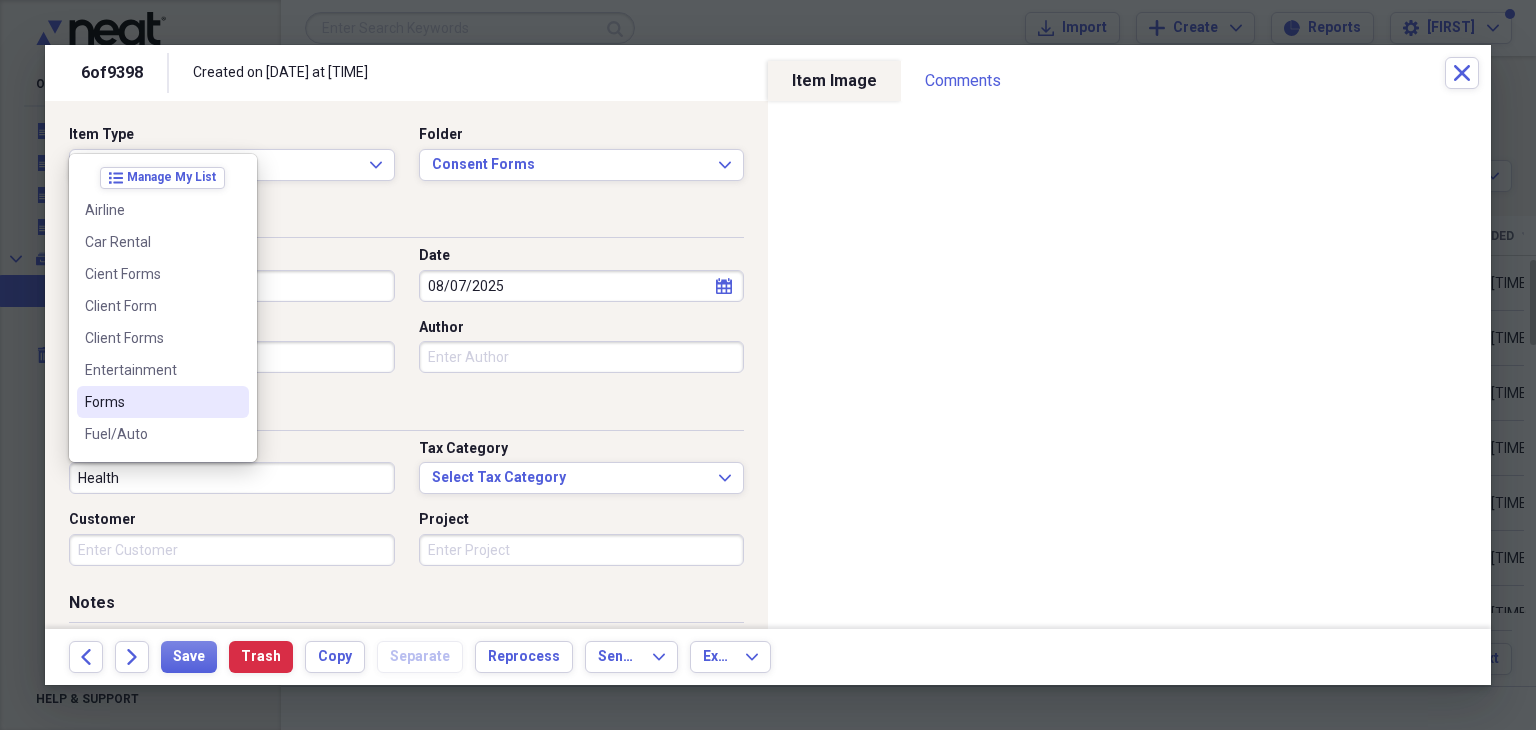 click on "Forms" at bounding box center [151, 402] 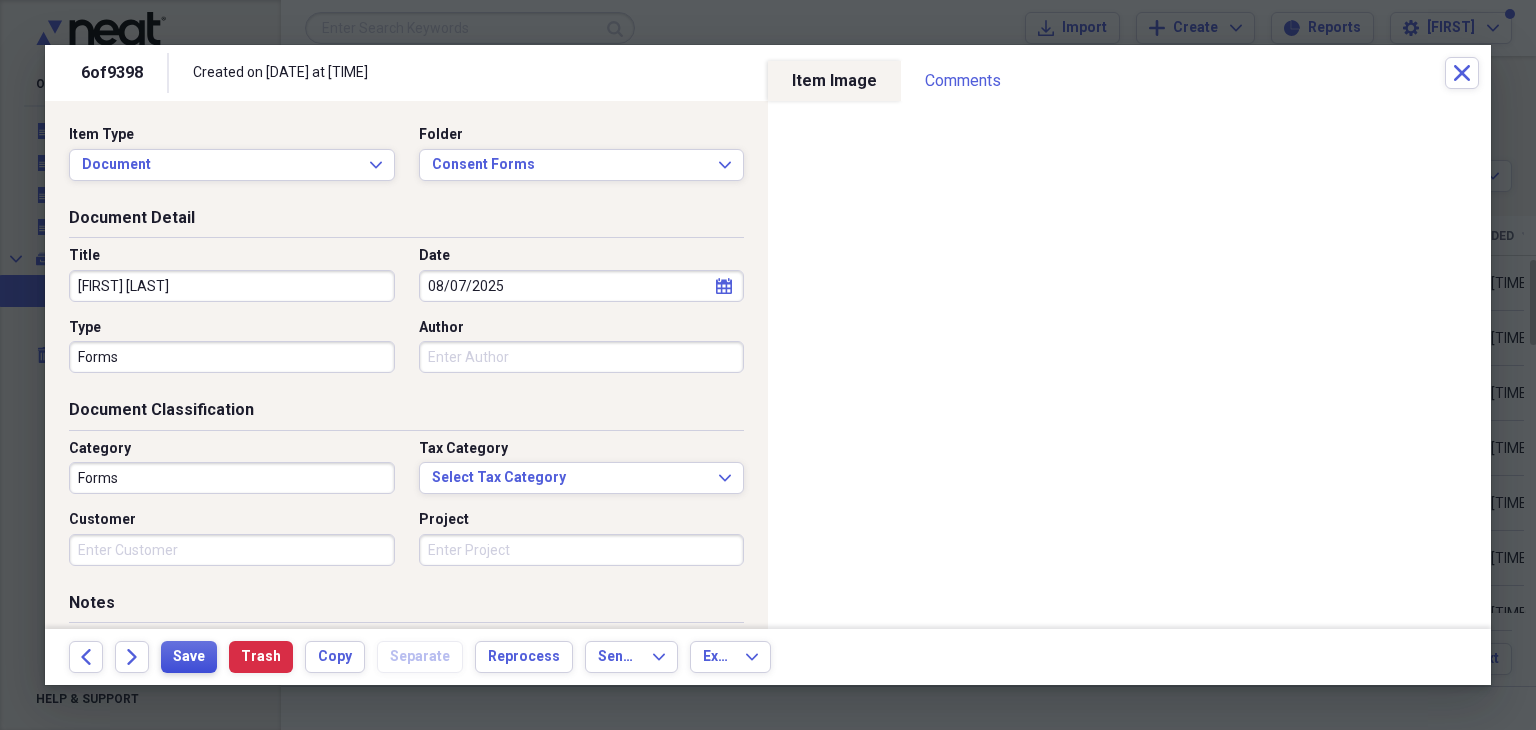 click on "Save" at bounding box center (189, 657) 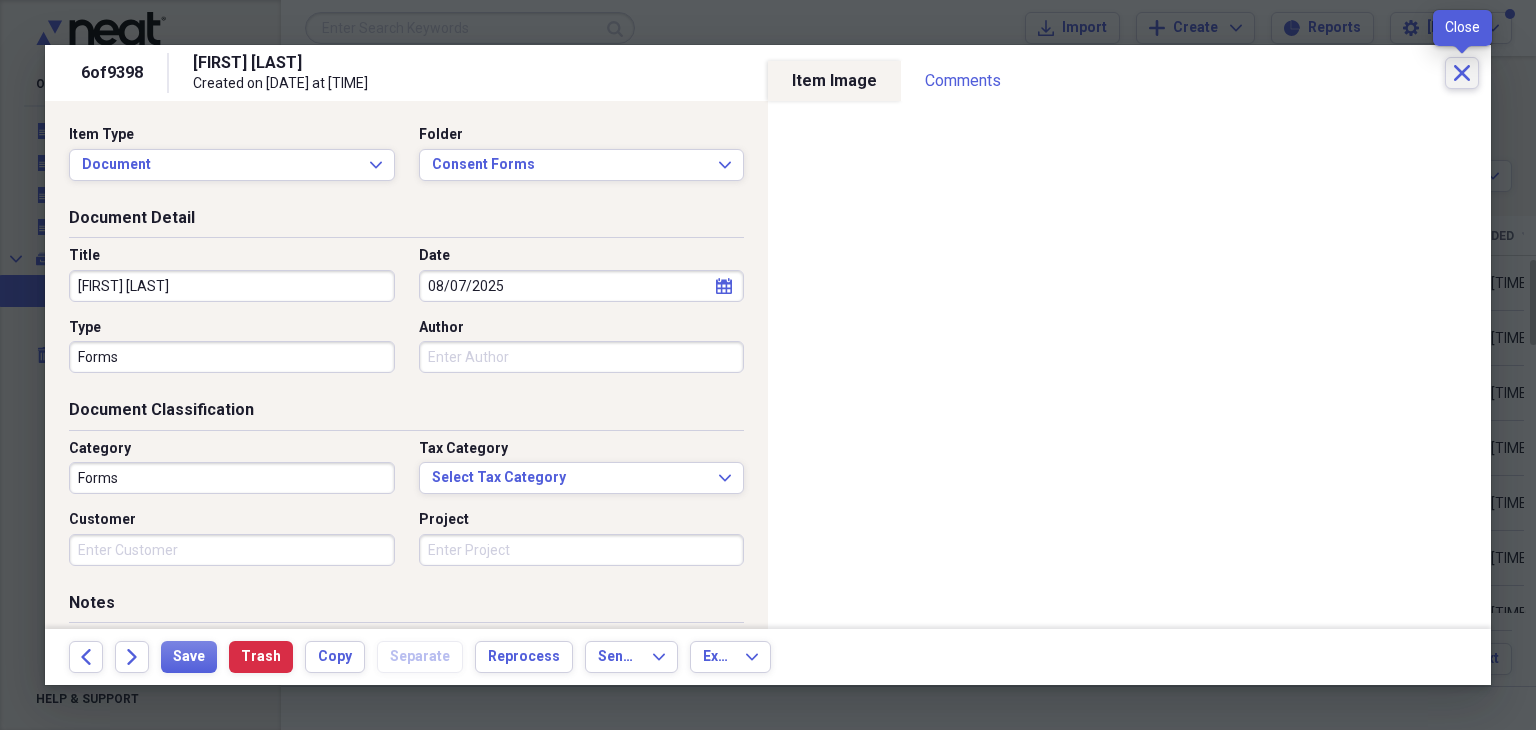 click 